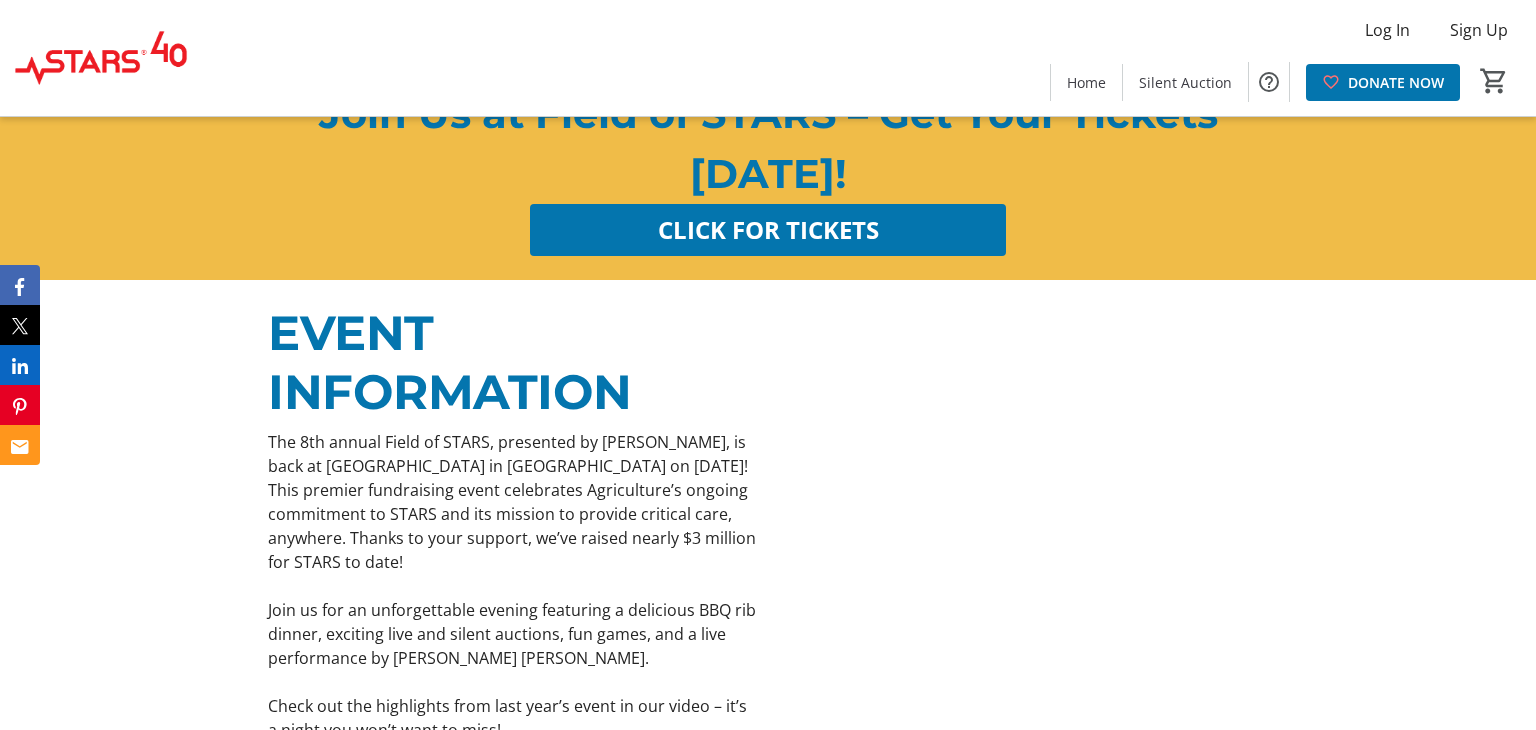scroll, scrollTop: 697, scrollLeft: 0, axis: vertical 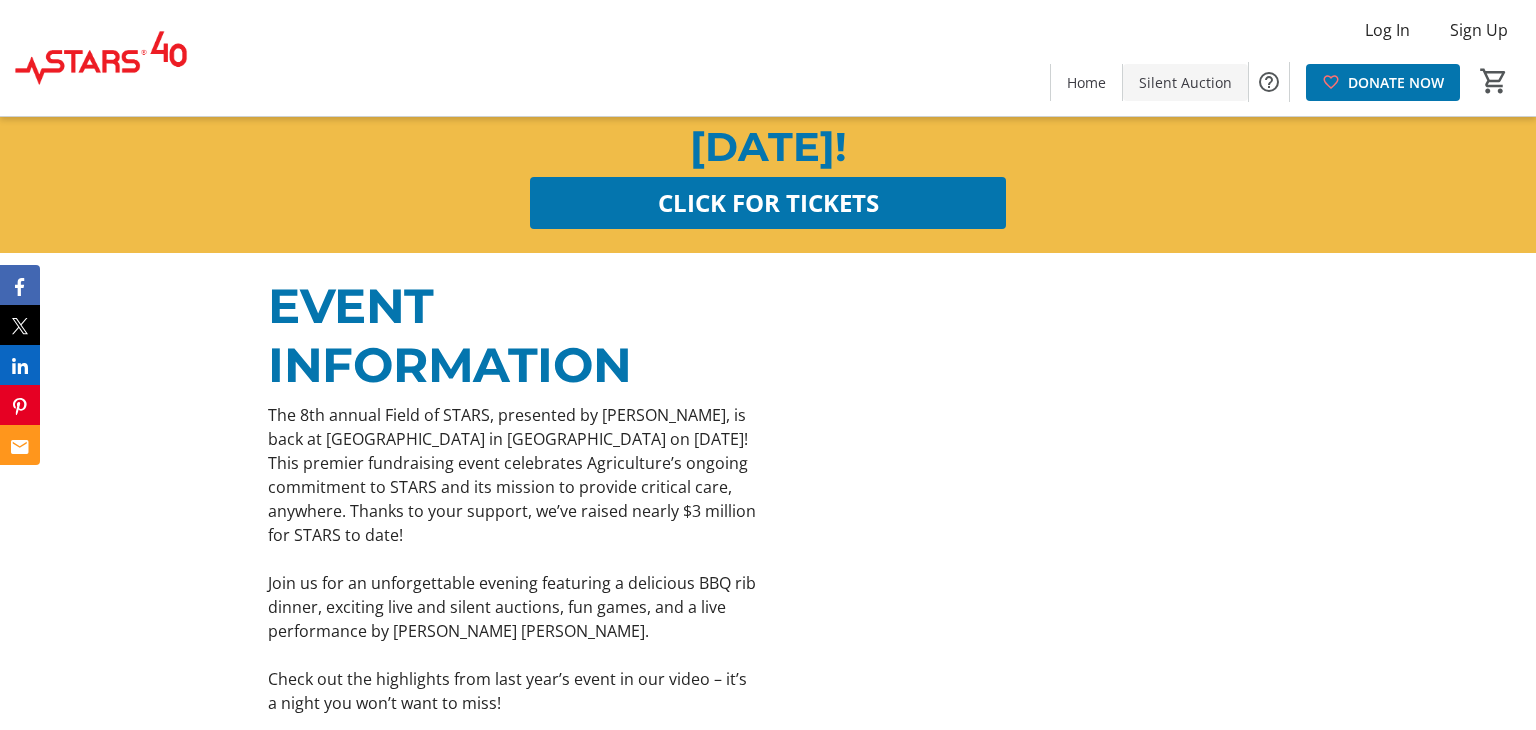click on "Silent Auction" 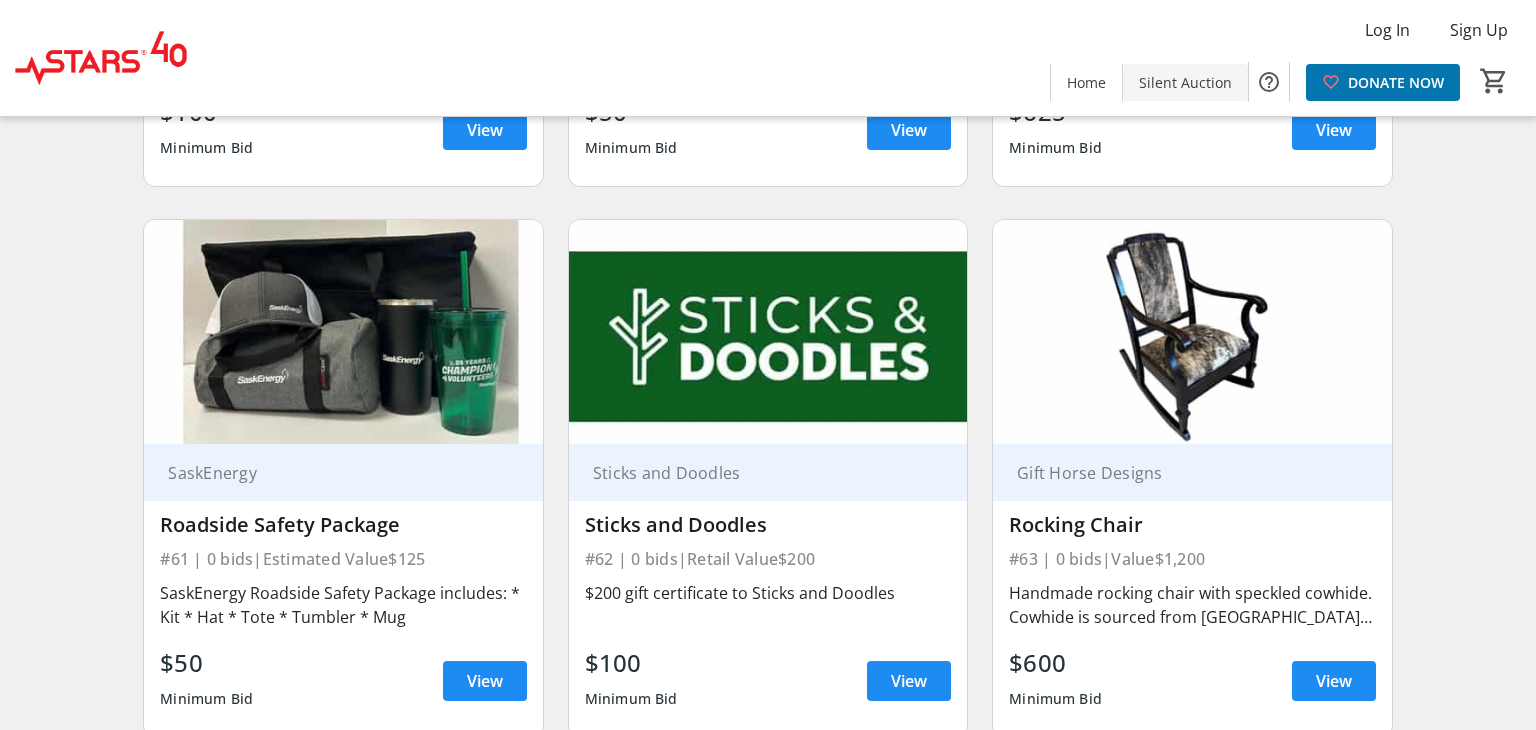 scroll, scrollTop: 11784, scrollLeft: 0, axis: vertical 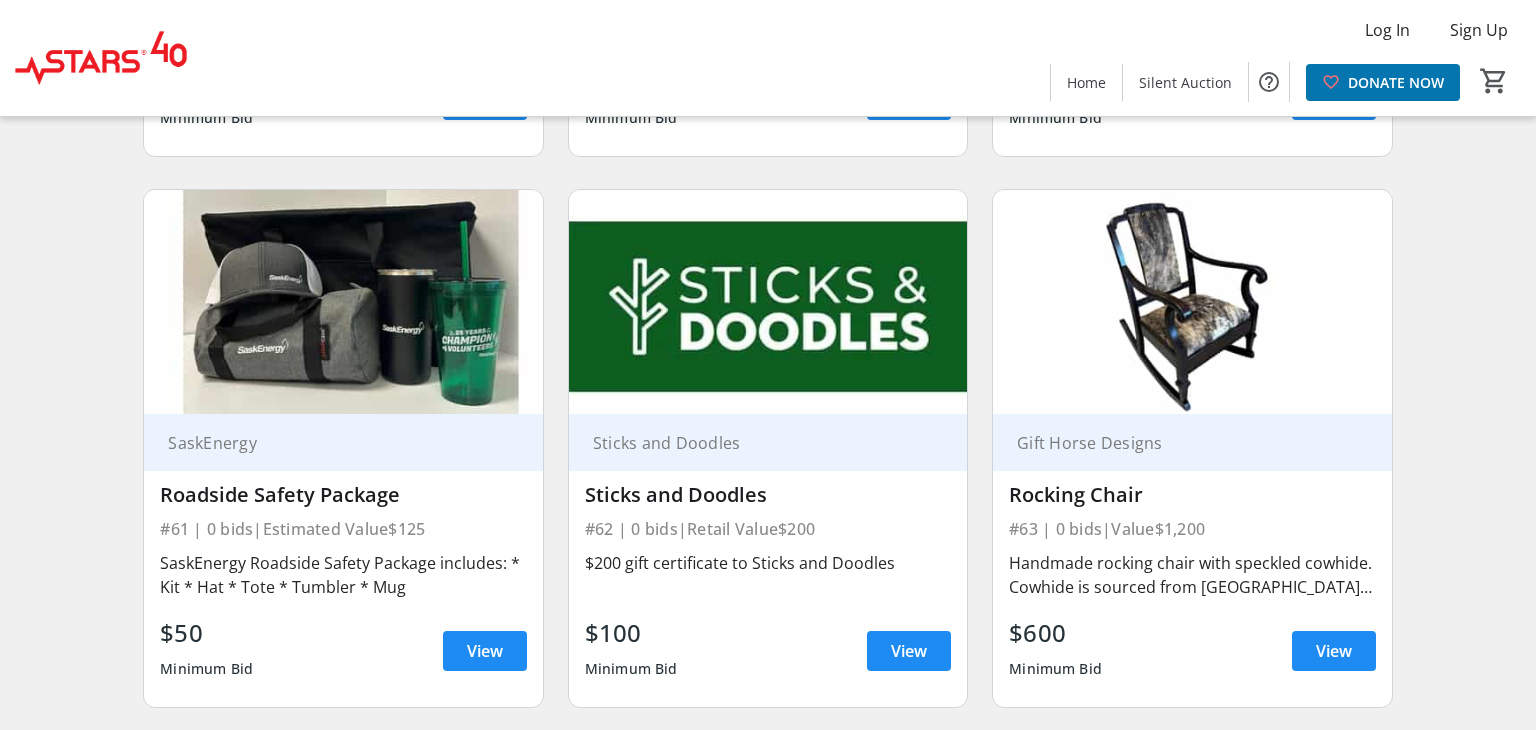 click at bounding box center (343, 302) 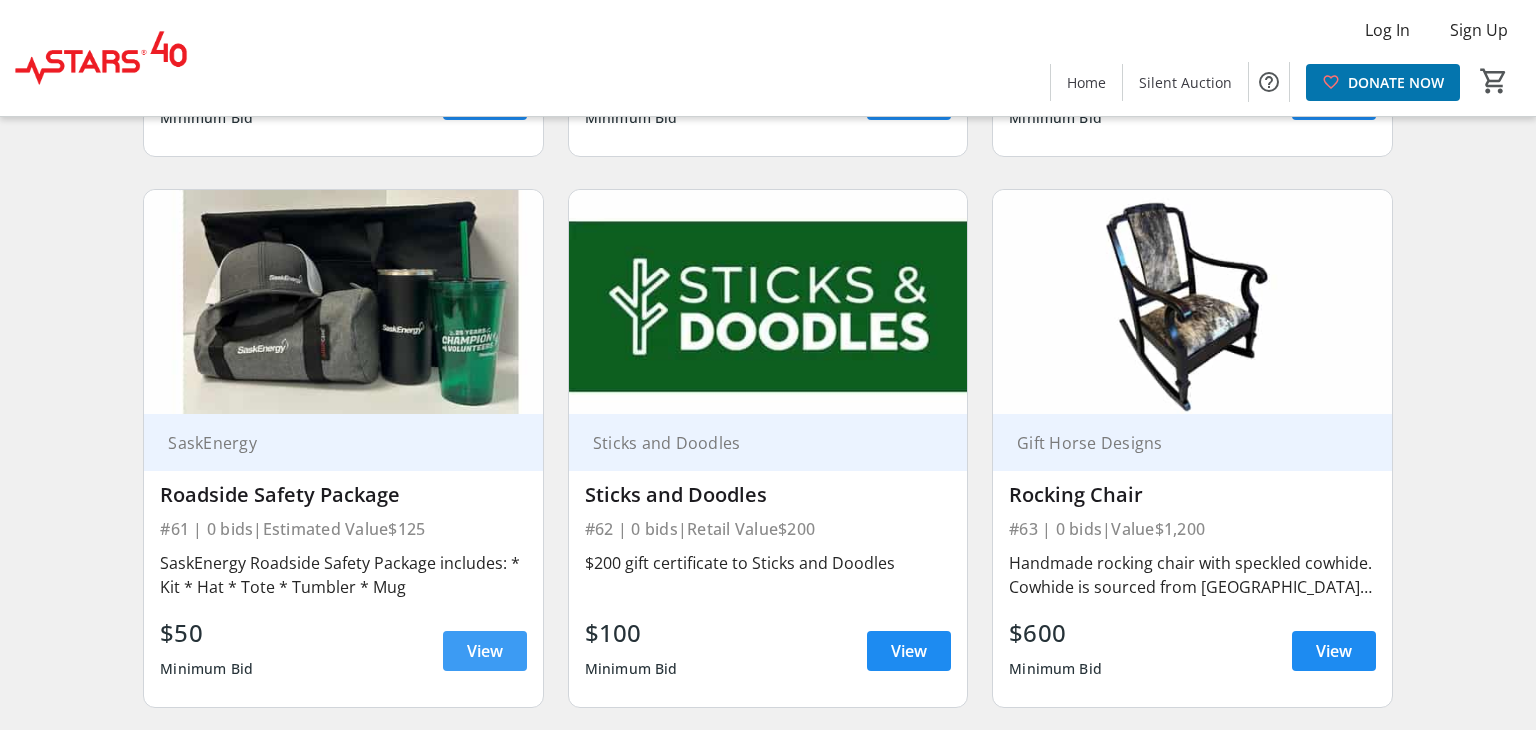 click at bounding box center [485, 651] 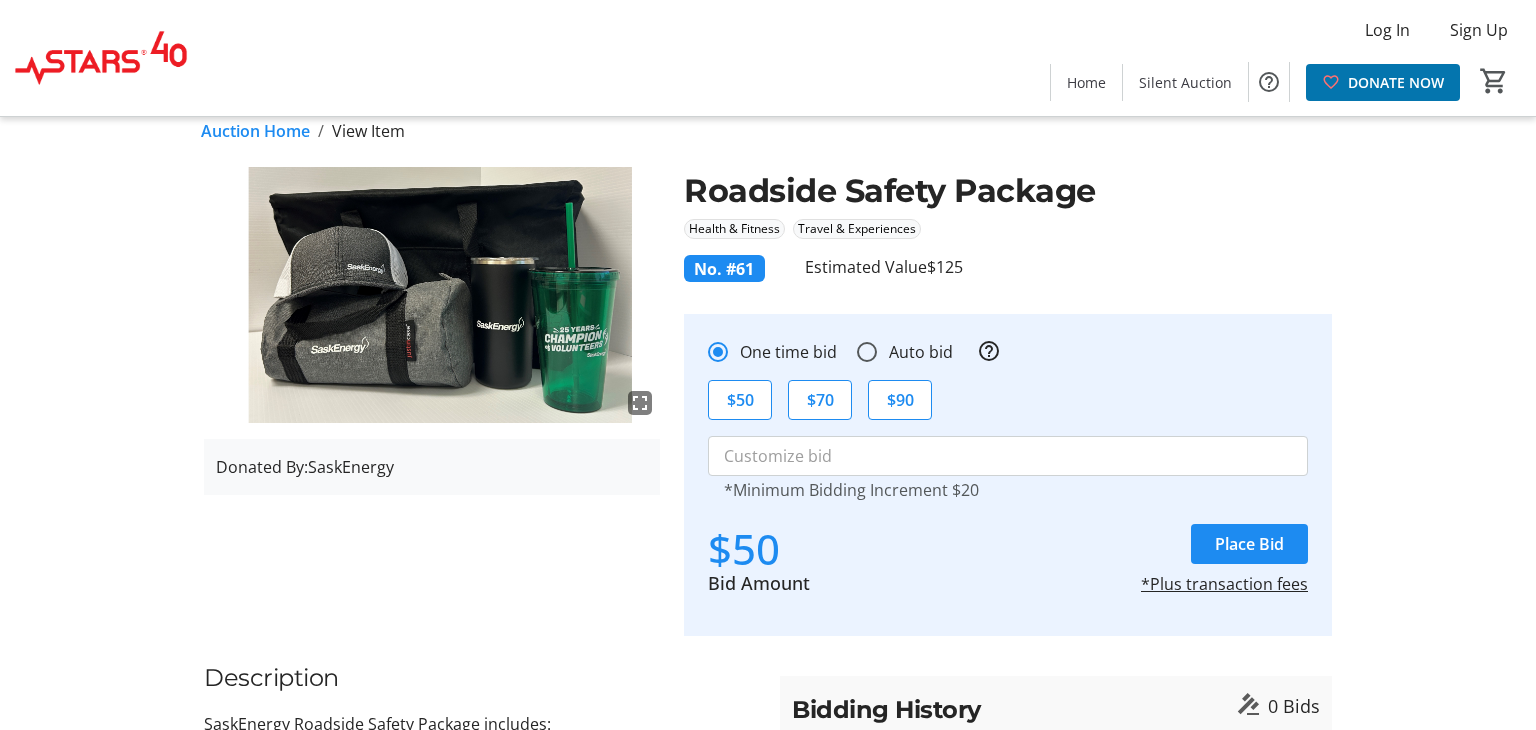scroll, scrollTop: 0, scrollLeft: 0, axis: both 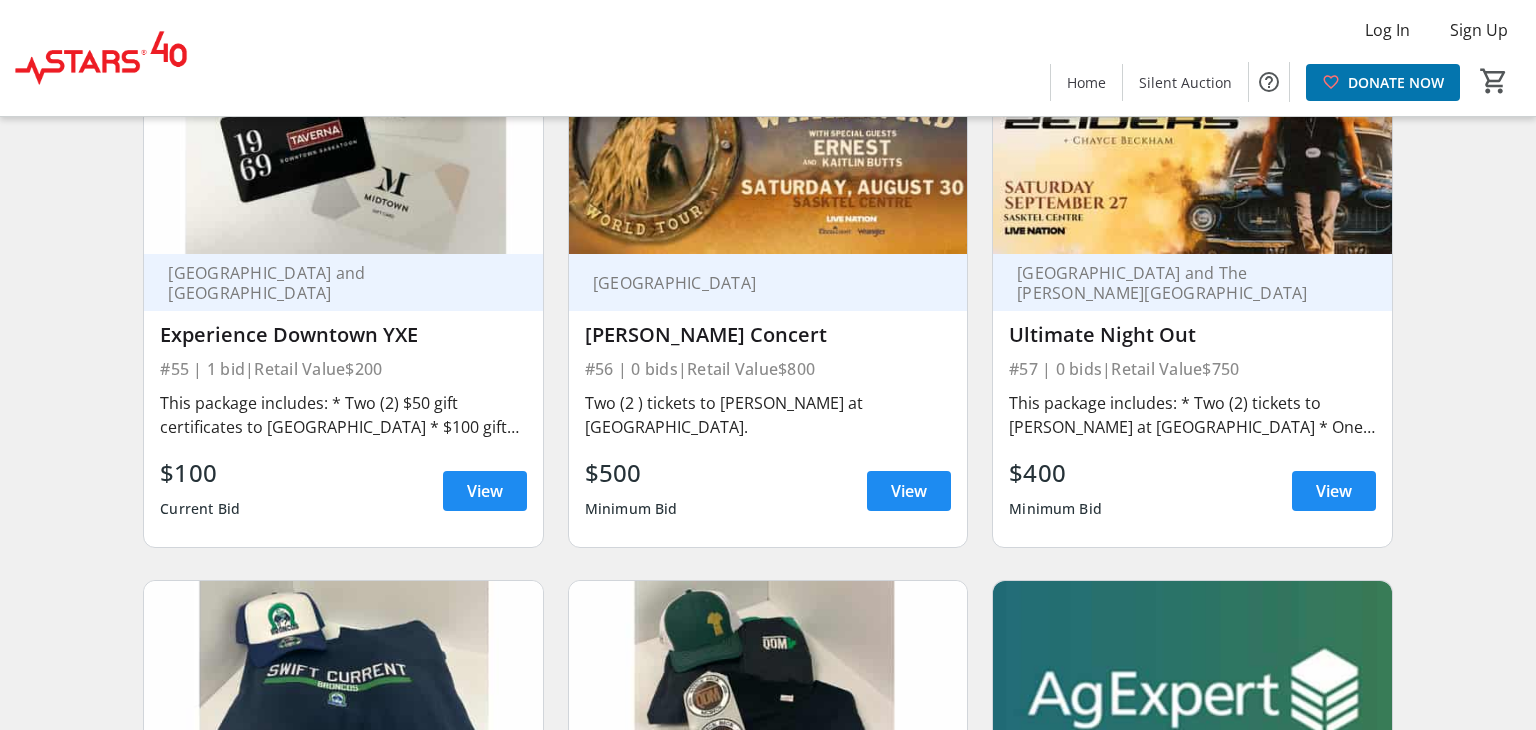 click on "This package includes:  * Two (2) tickets to [PERSON_NAME] at [GEOGRAPHIC_DATA]  * One-Night Stay at The [PERSON_NAME][GEOGRAPHIC_DATA]" at bounding box center [1192, 415] 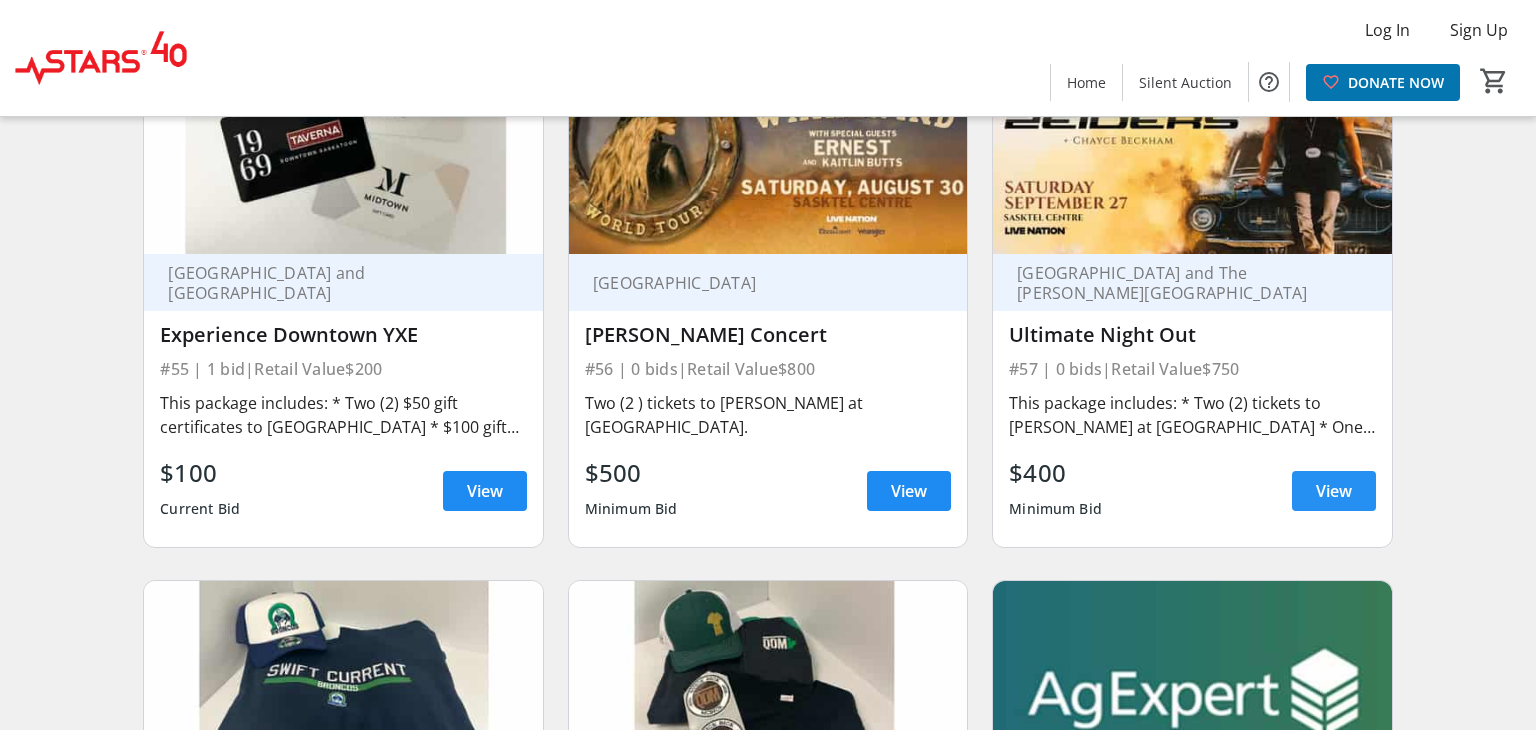 click on "View" at bounding box center [1334, 491] 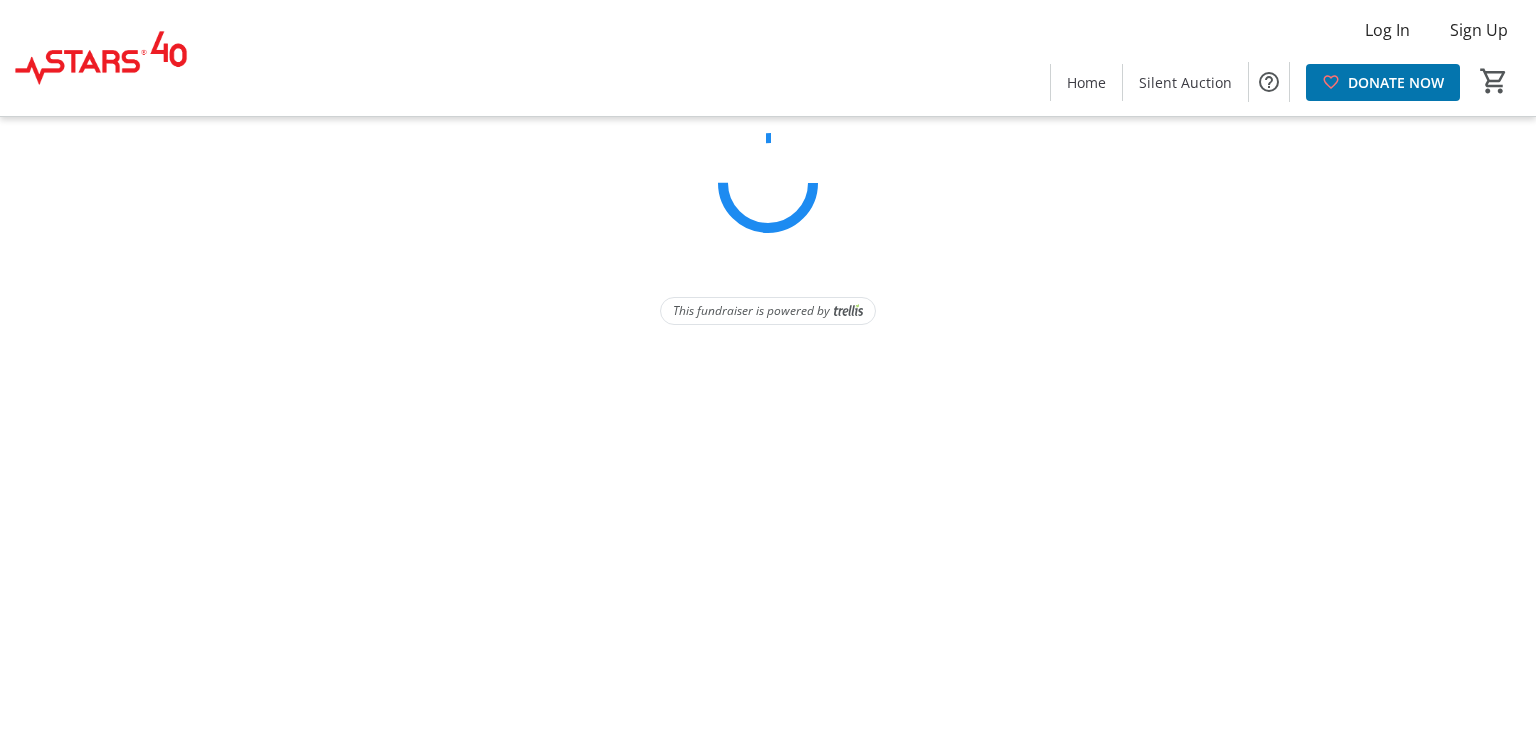 scroll, scrollTop: 0, scrollLeft: 0, axis: both 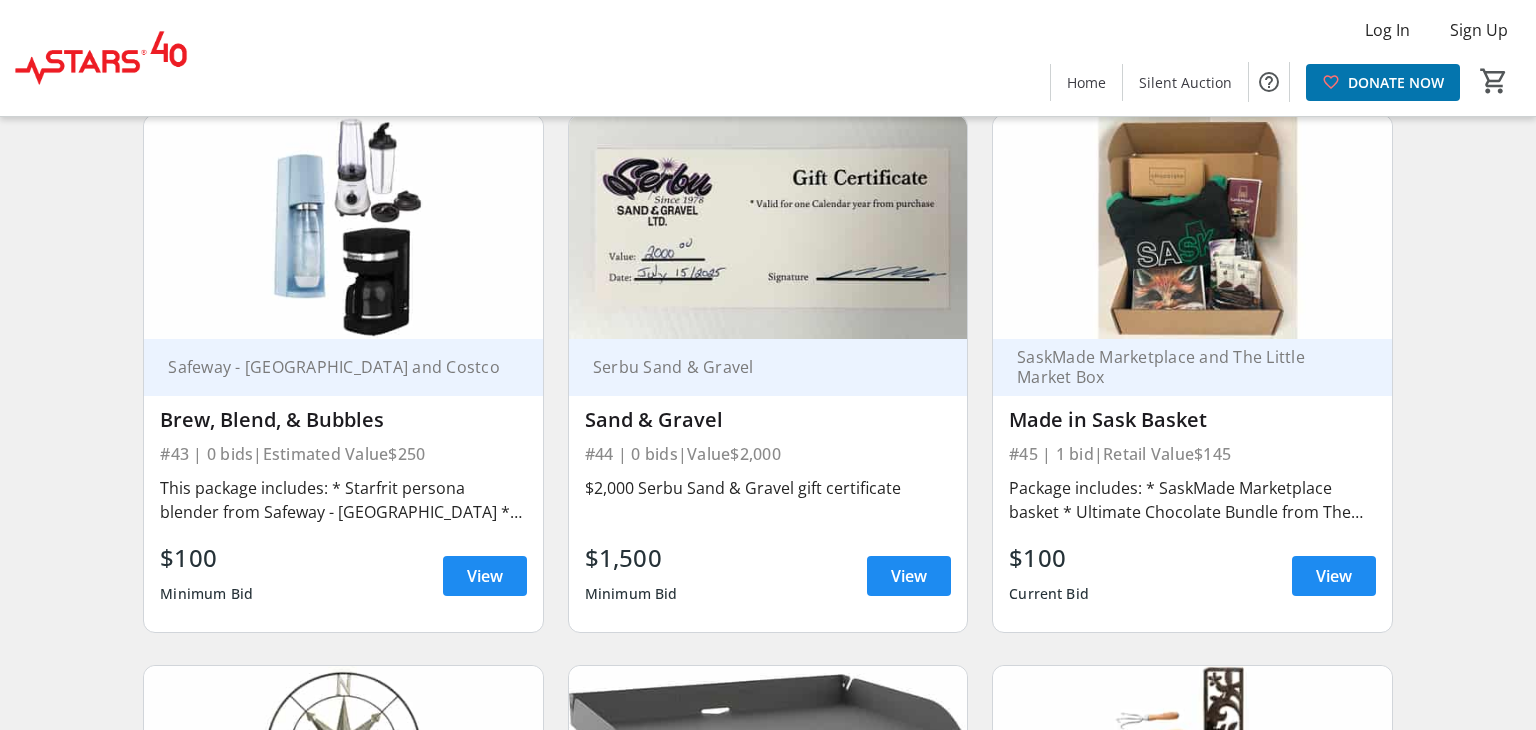 click at bounding box center (343, 227) 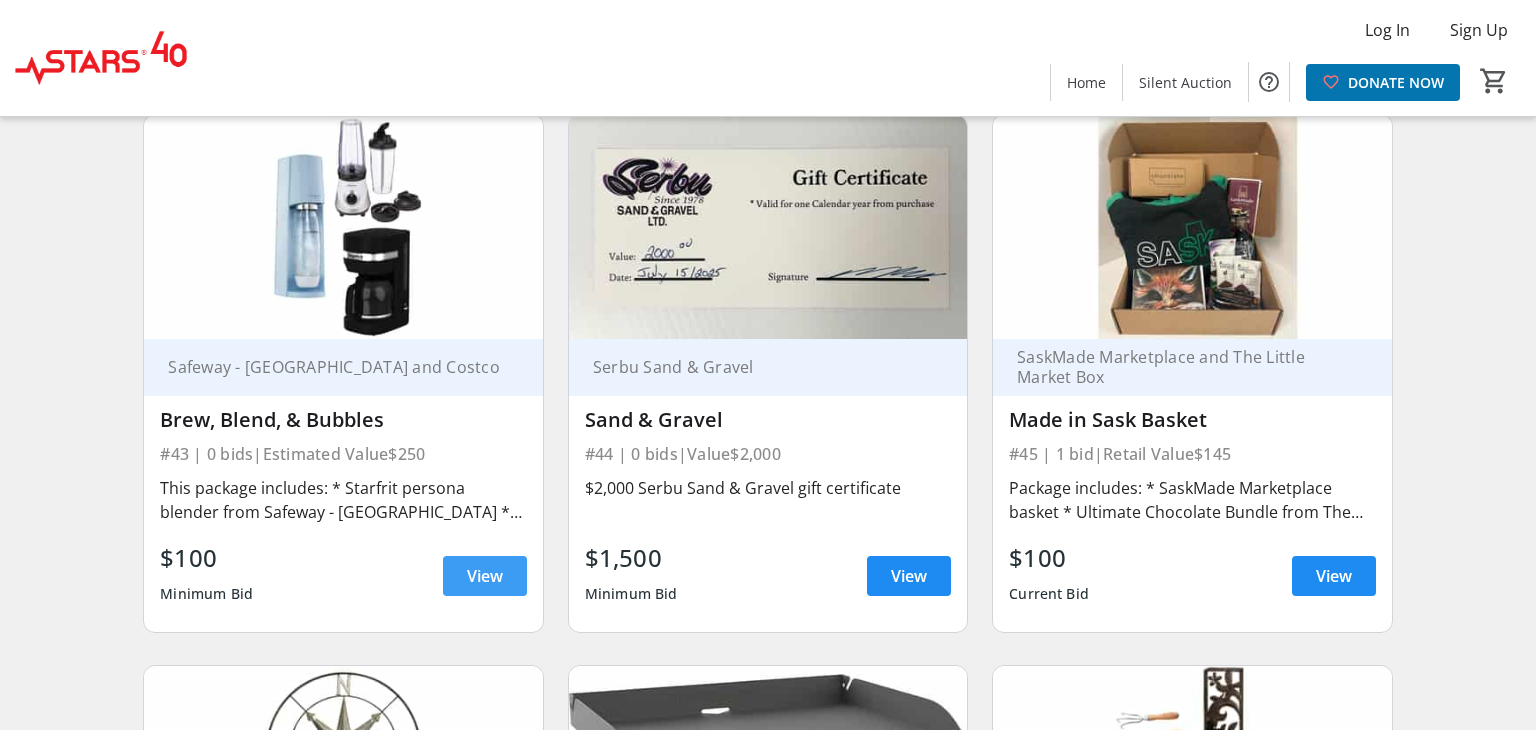 click at bounding box center [485, 576] 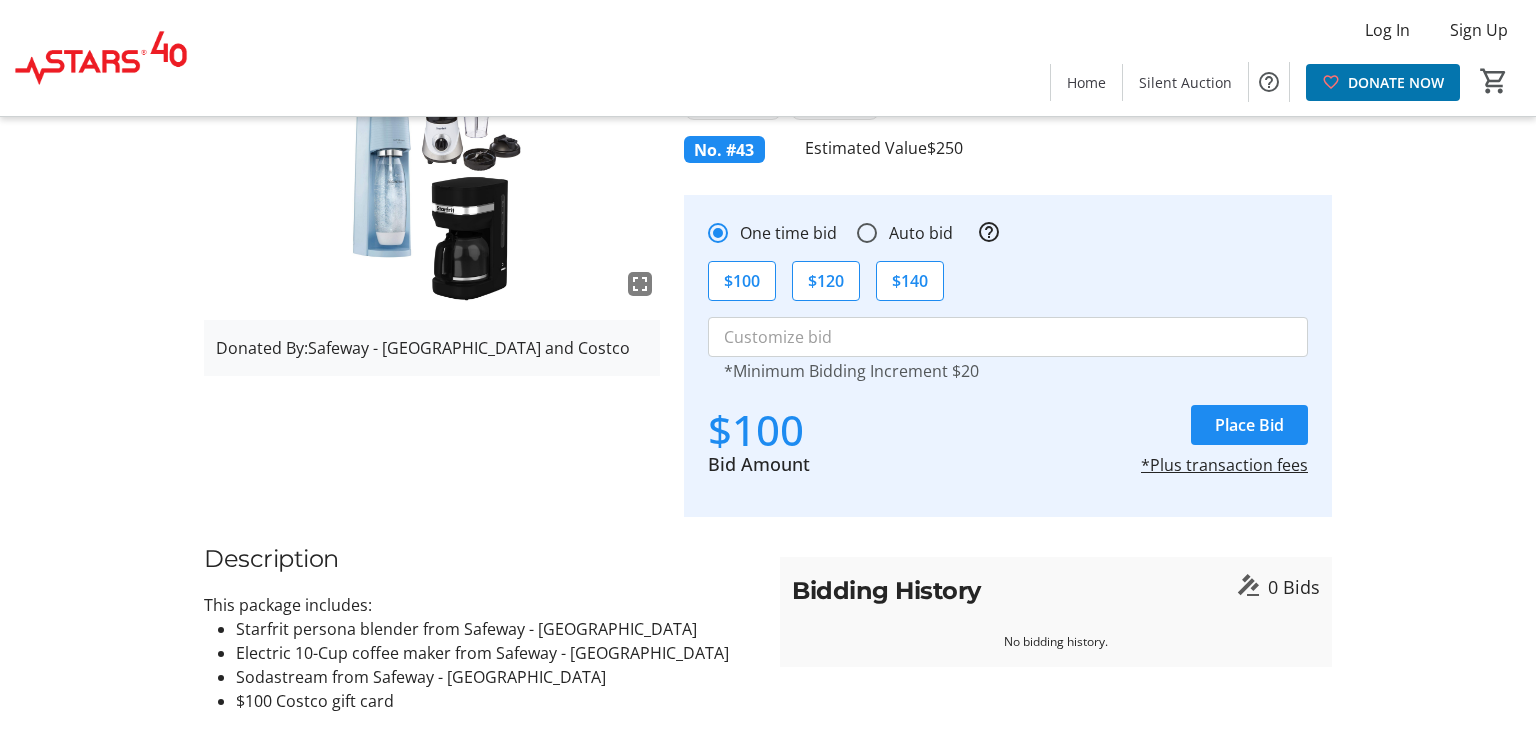 scroll, scrollTop: 0, scrollLeft: 0, axis: both 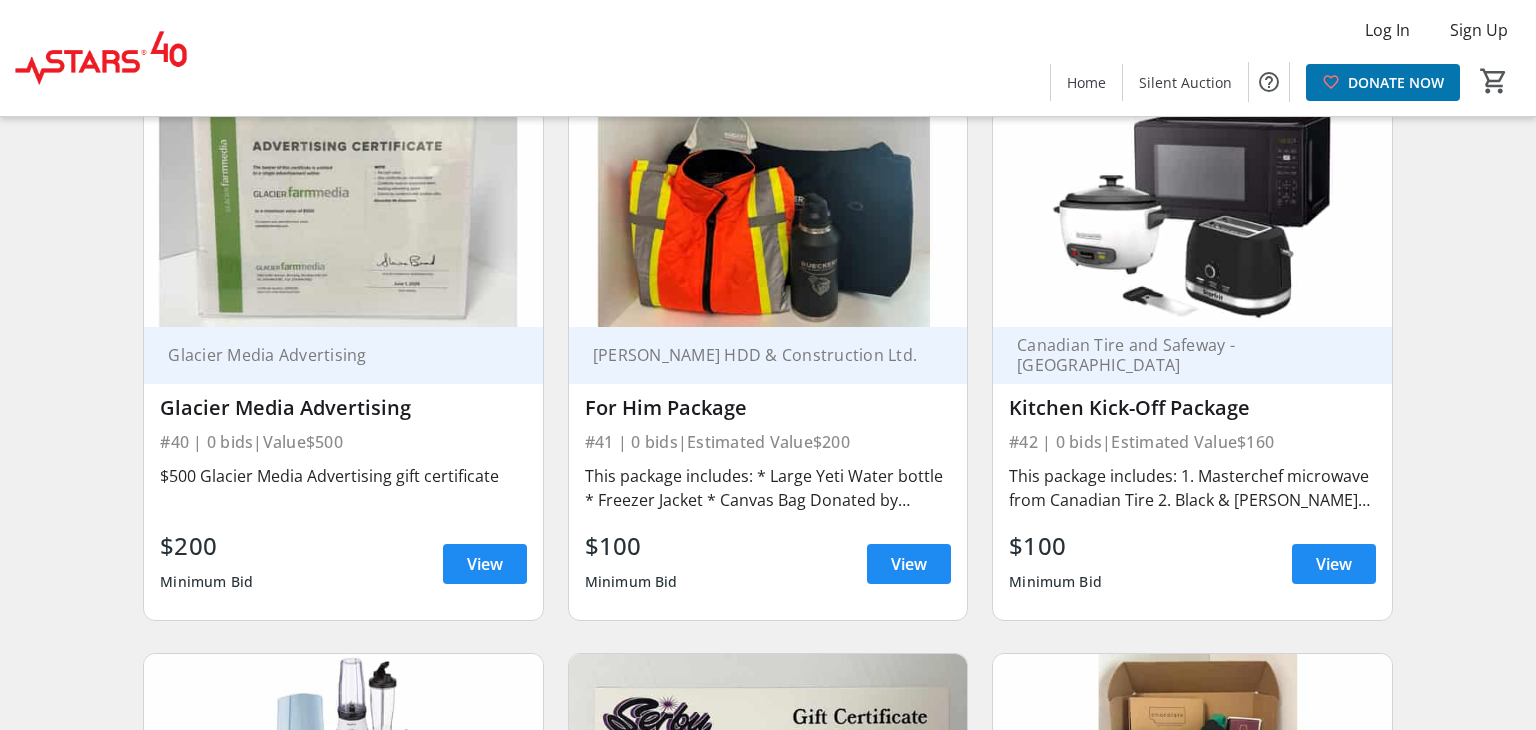 click on "$100  Minimum Bid  View" at bounding box center [1192, 564] 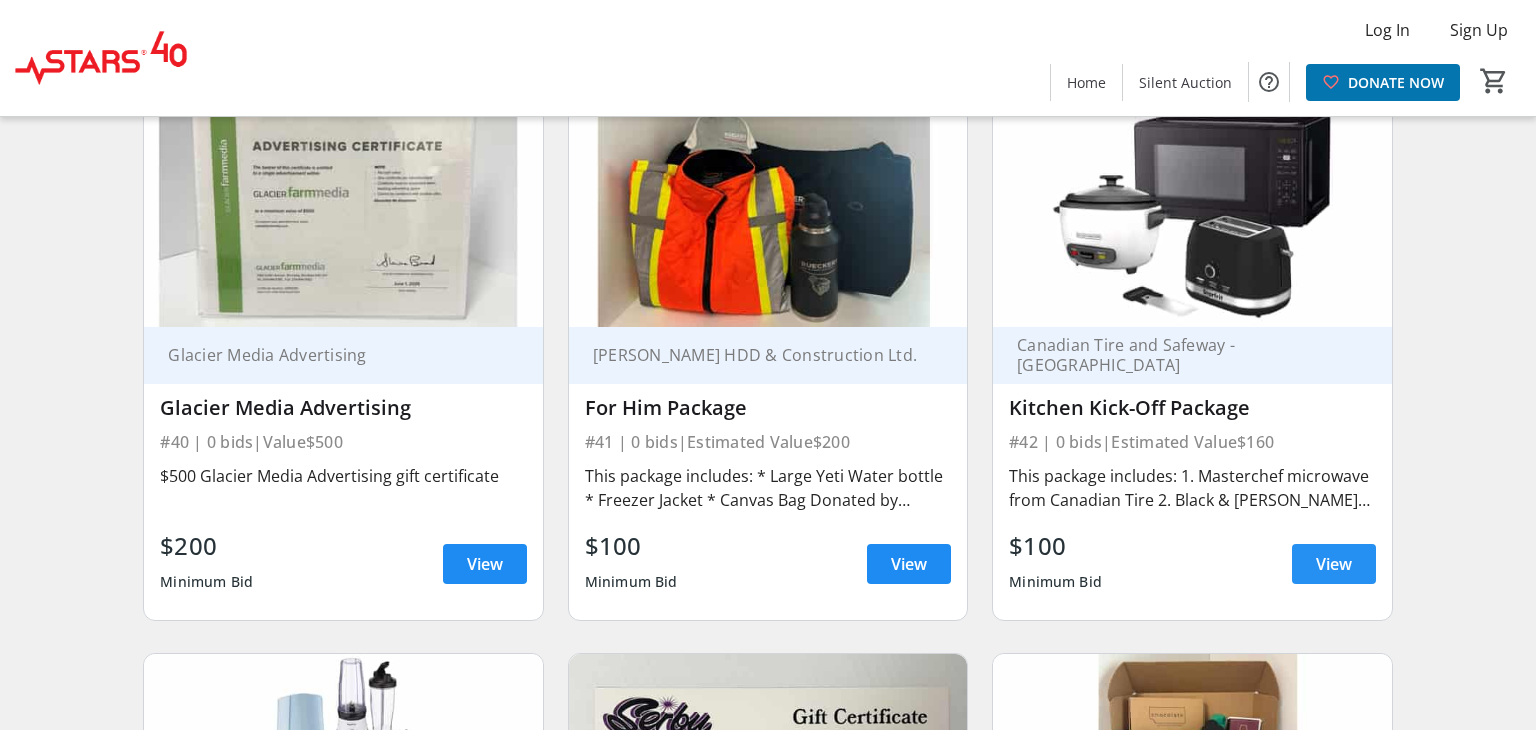 click on "View" at bounding box center [1334, 564] 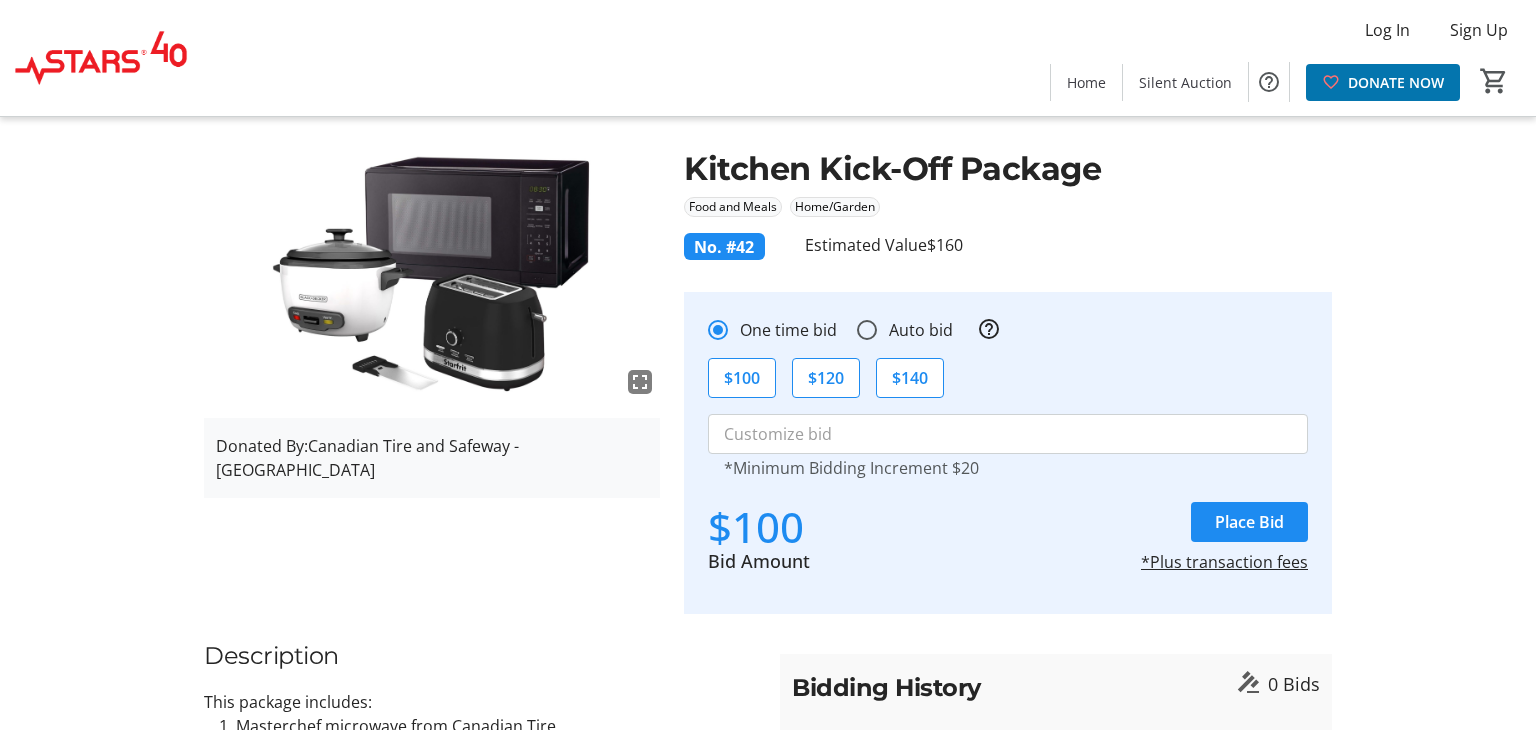 scroll, scrollTop: 0, scrollLeft: 0, axis: both 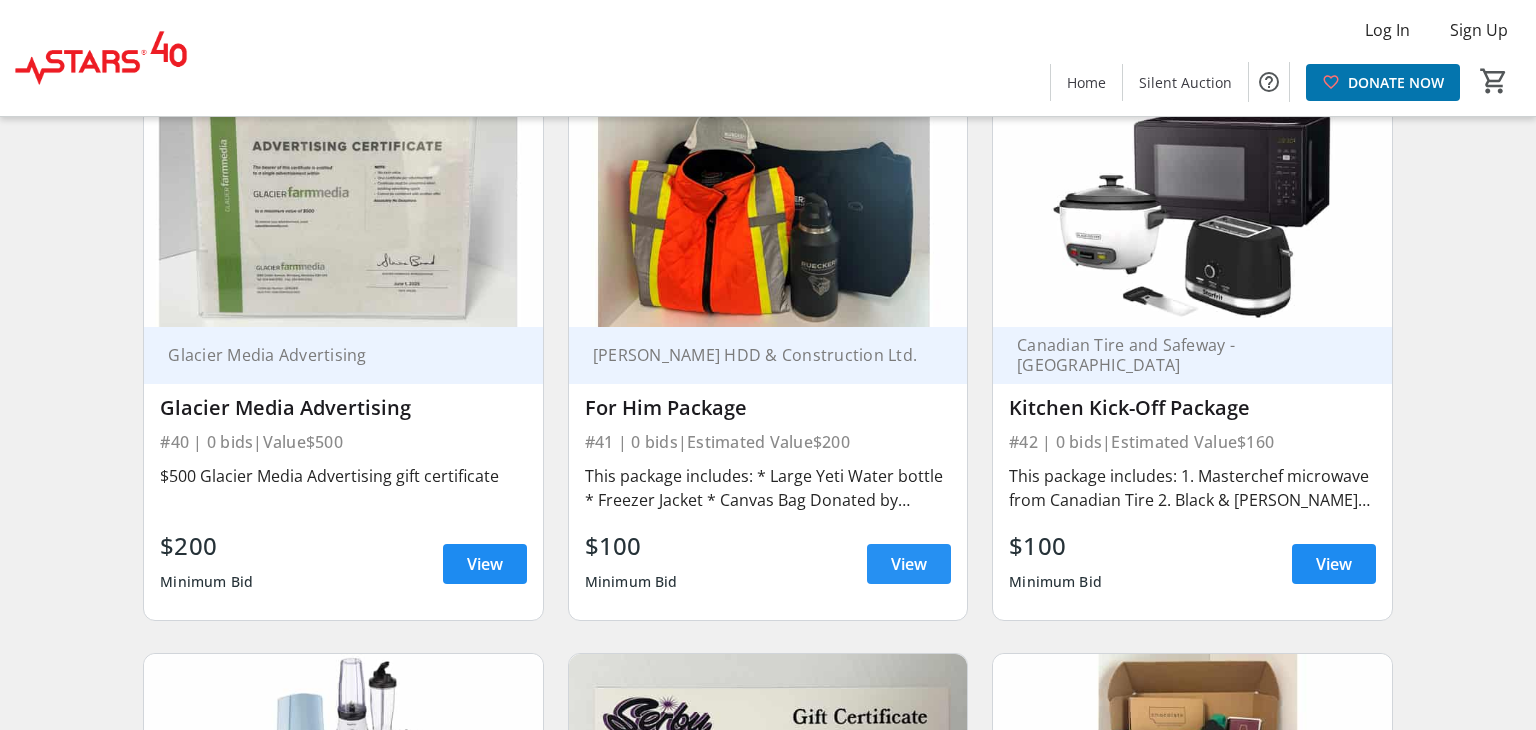 click at bounding box center (909, 564) 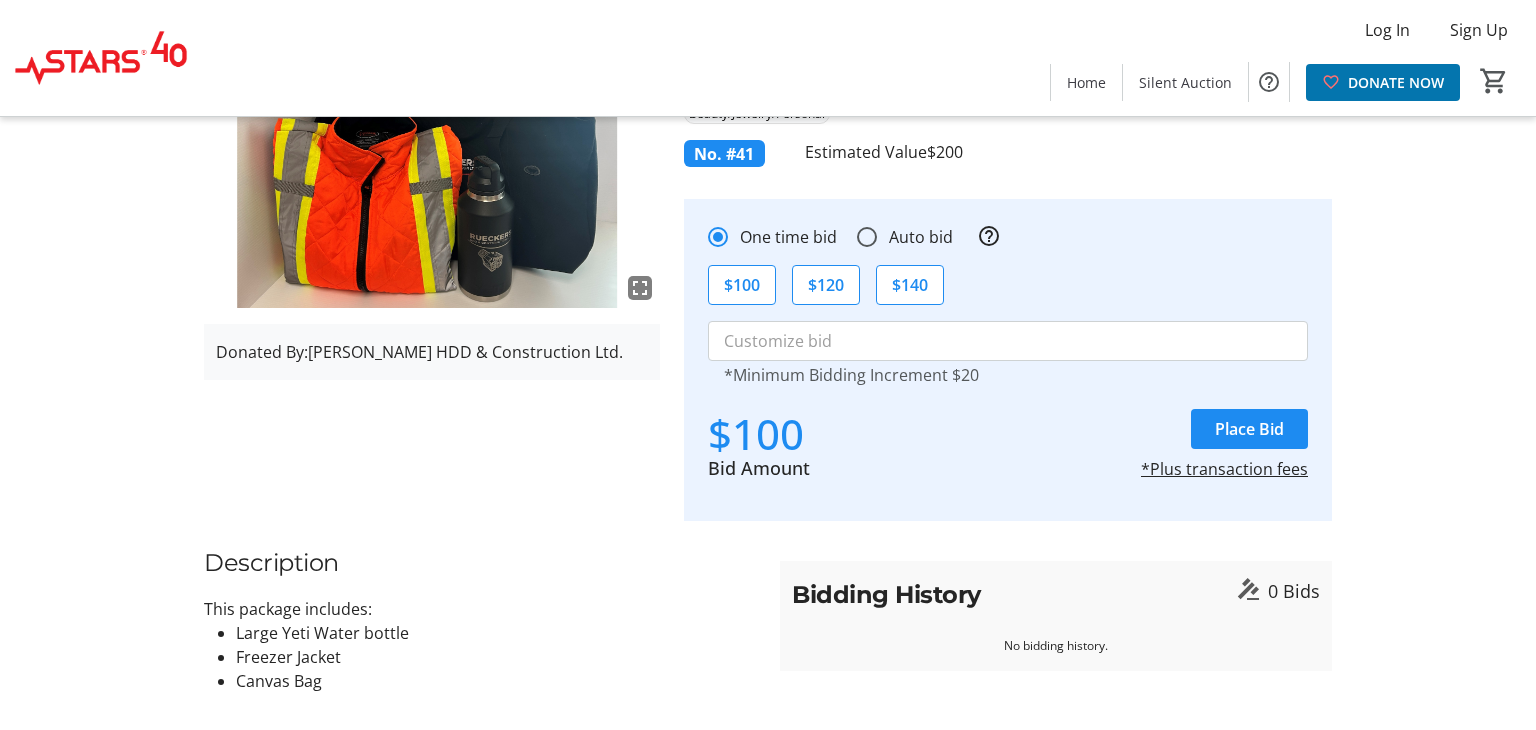 scroll, scrollTop: 139, scrollLeft: 0, axis: vertical 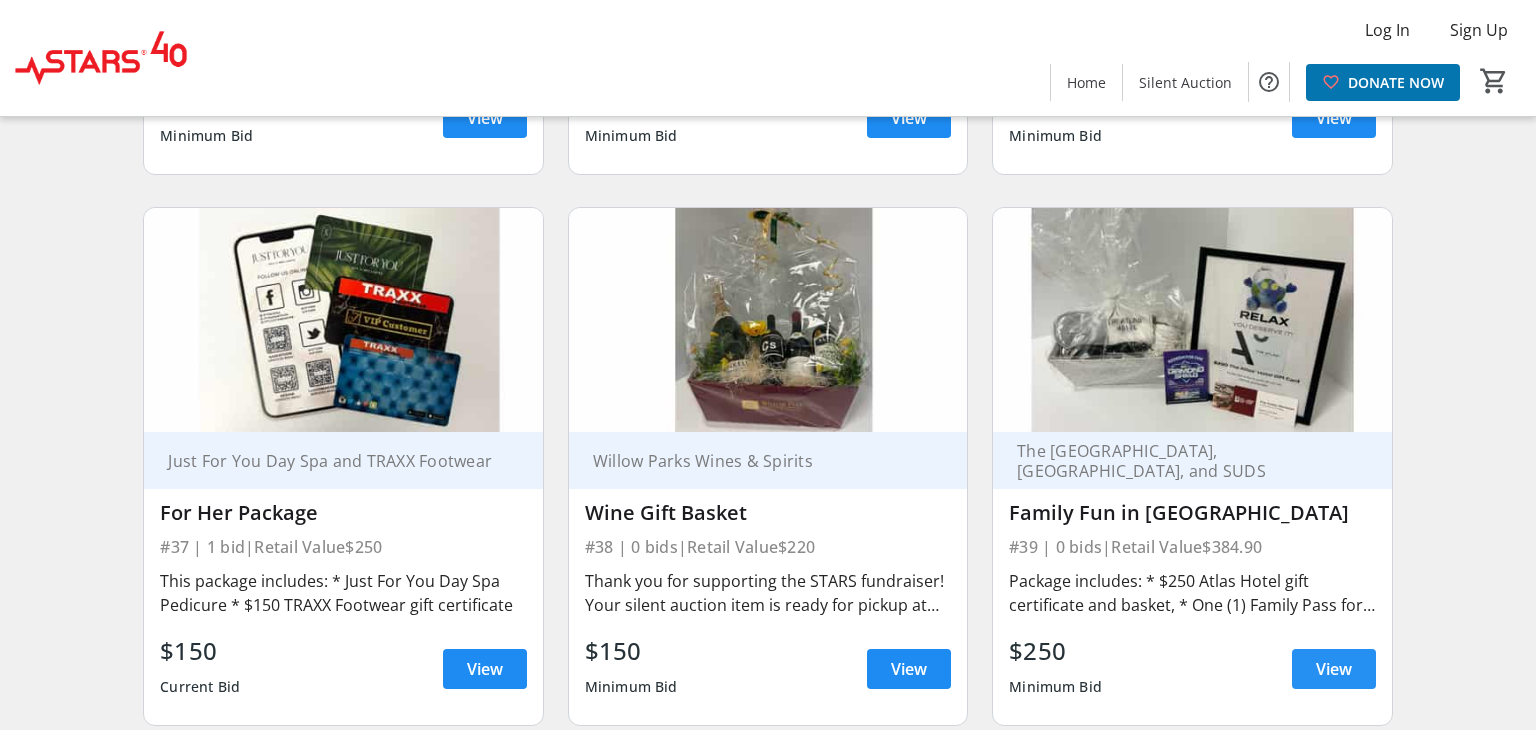 click on "View" at bounding box center (1334, 669) 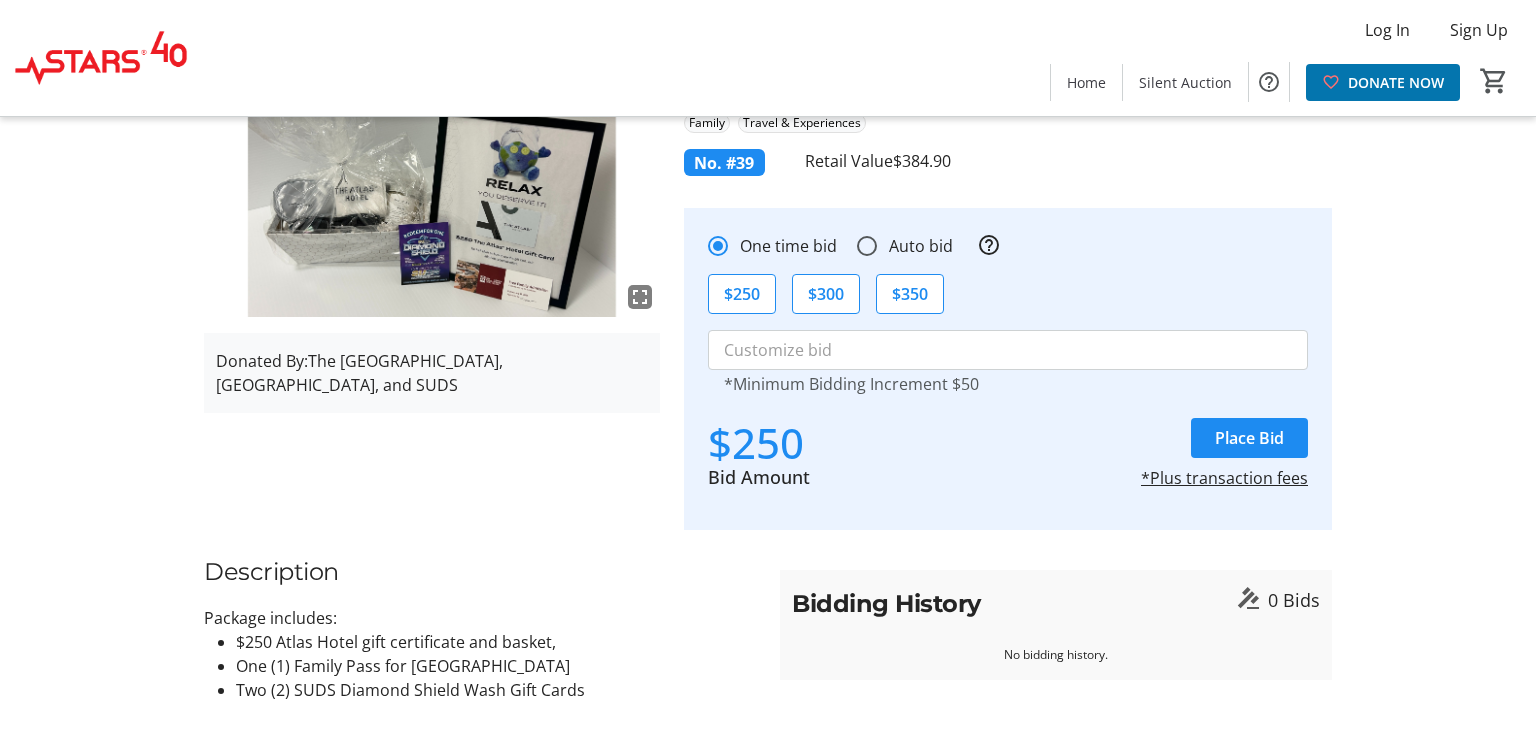 scroll, scrollTop: 128, scrollLeft: 0, axis: vertical 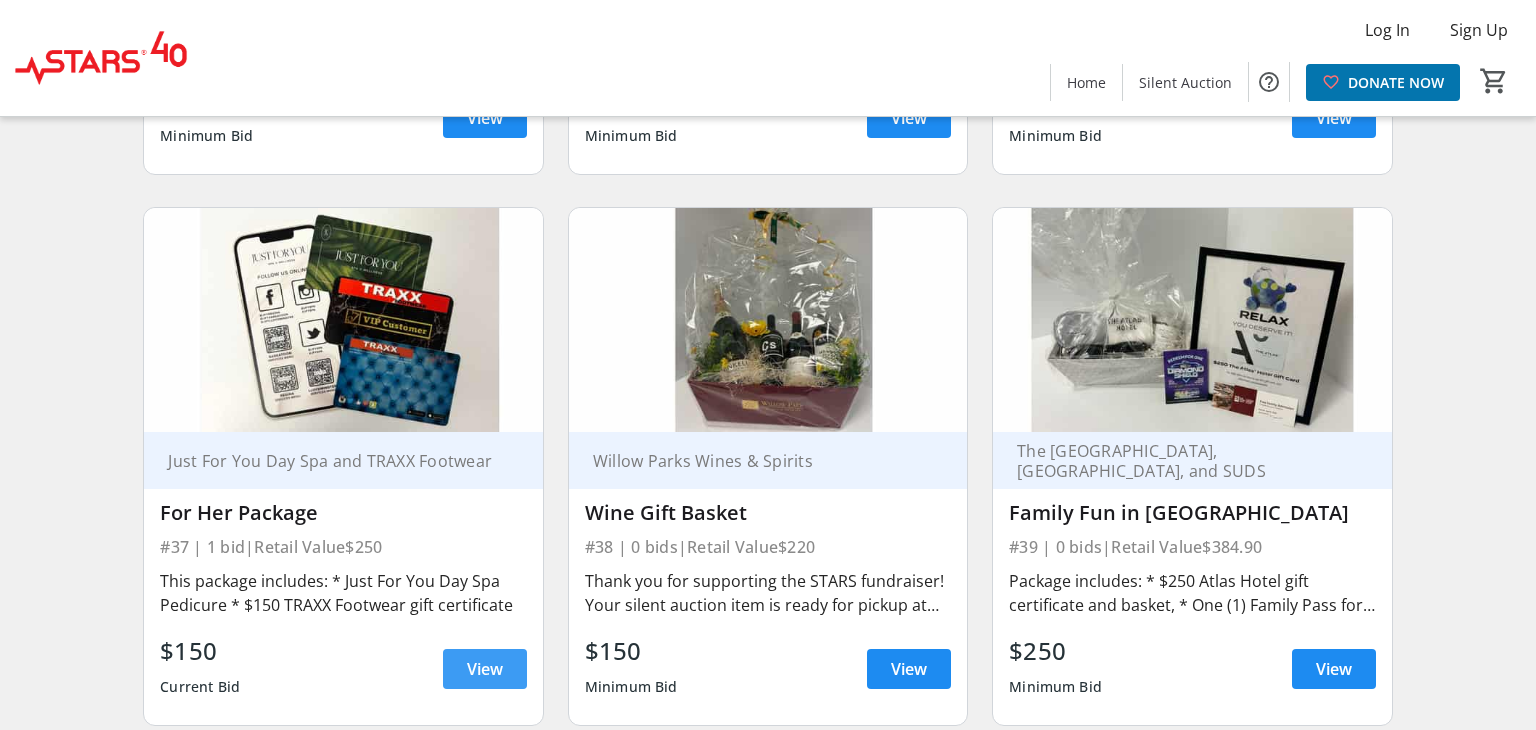click on "View" at bounding box center [485, 669] 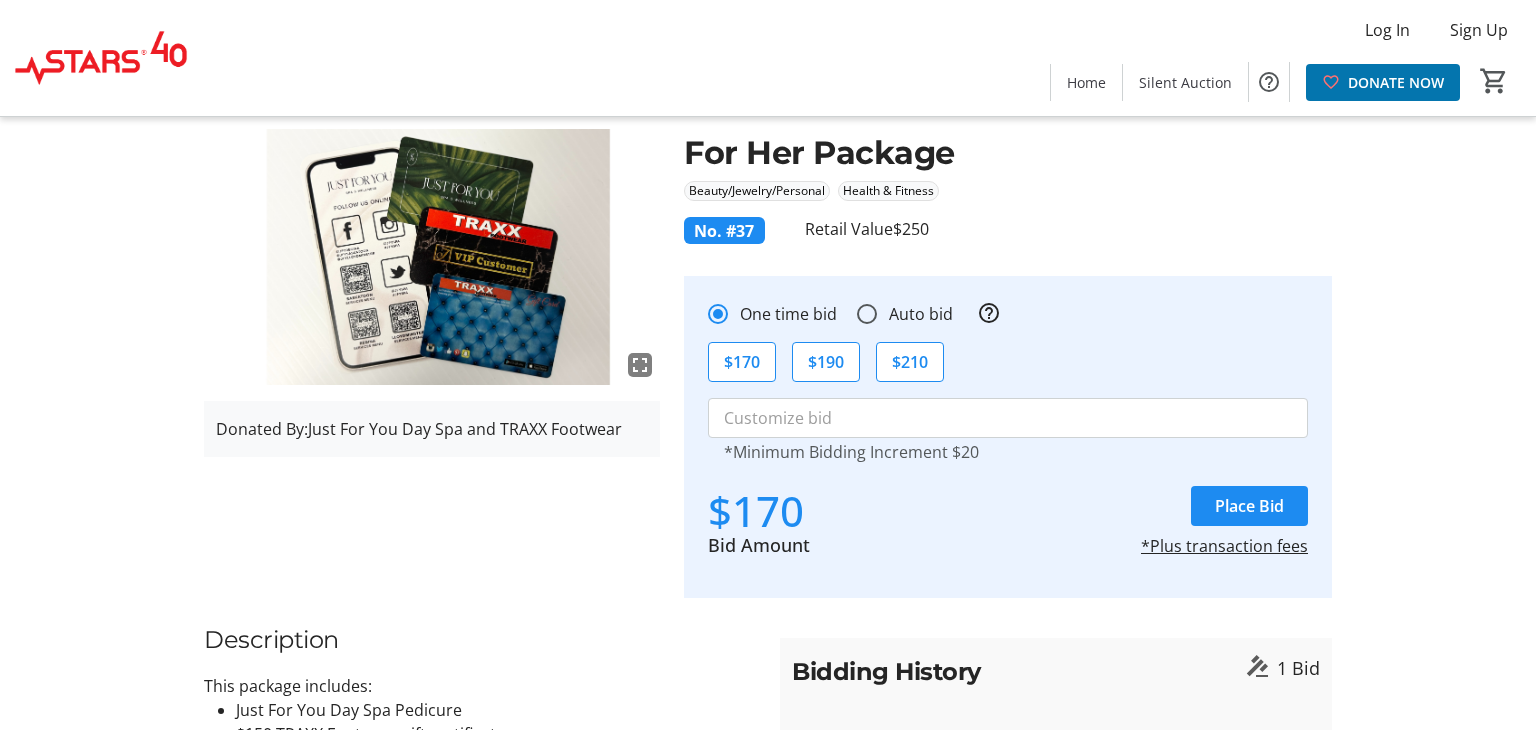 scroll, scrollTop: 252, scrollLeft: 0, axis: vertical 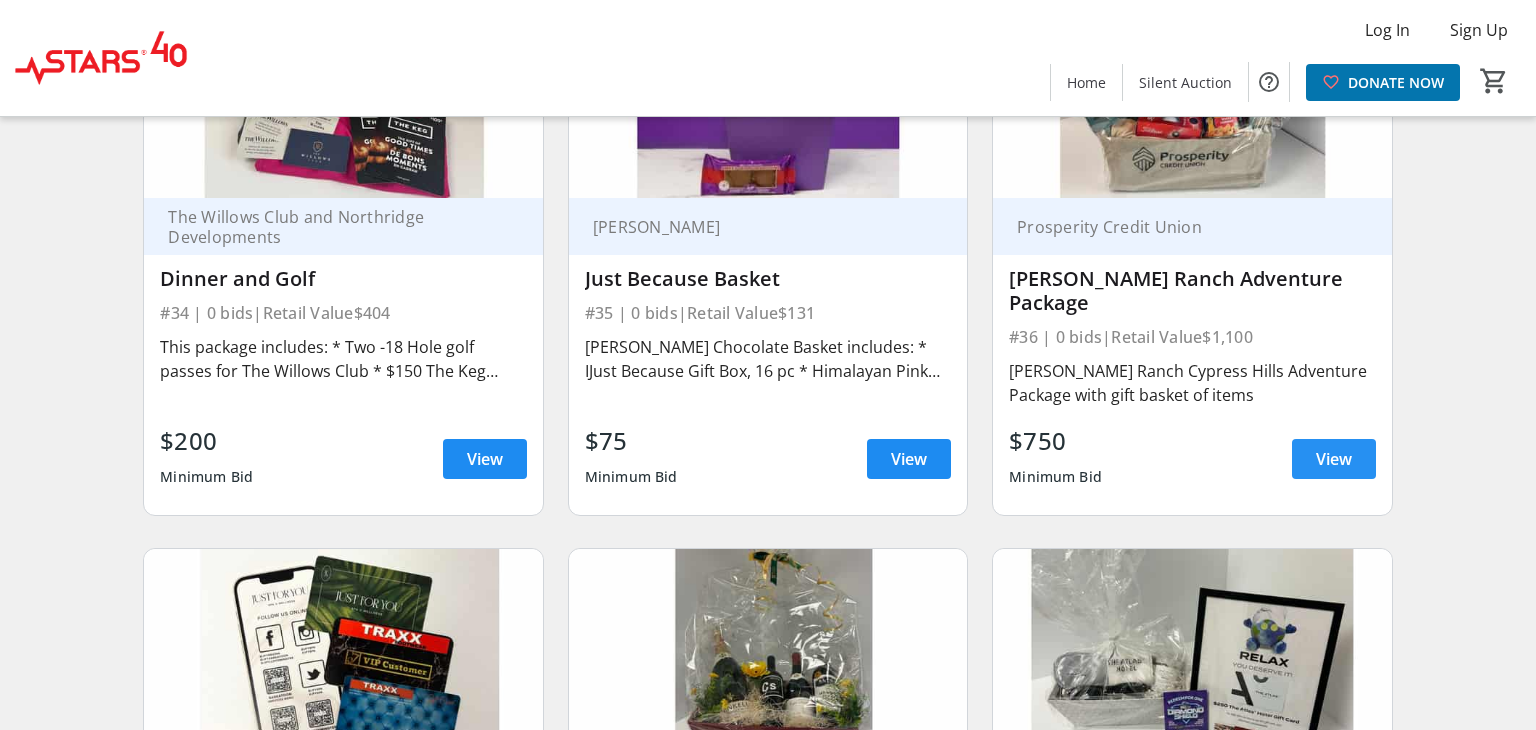 click at bounding box center (1334, 459) 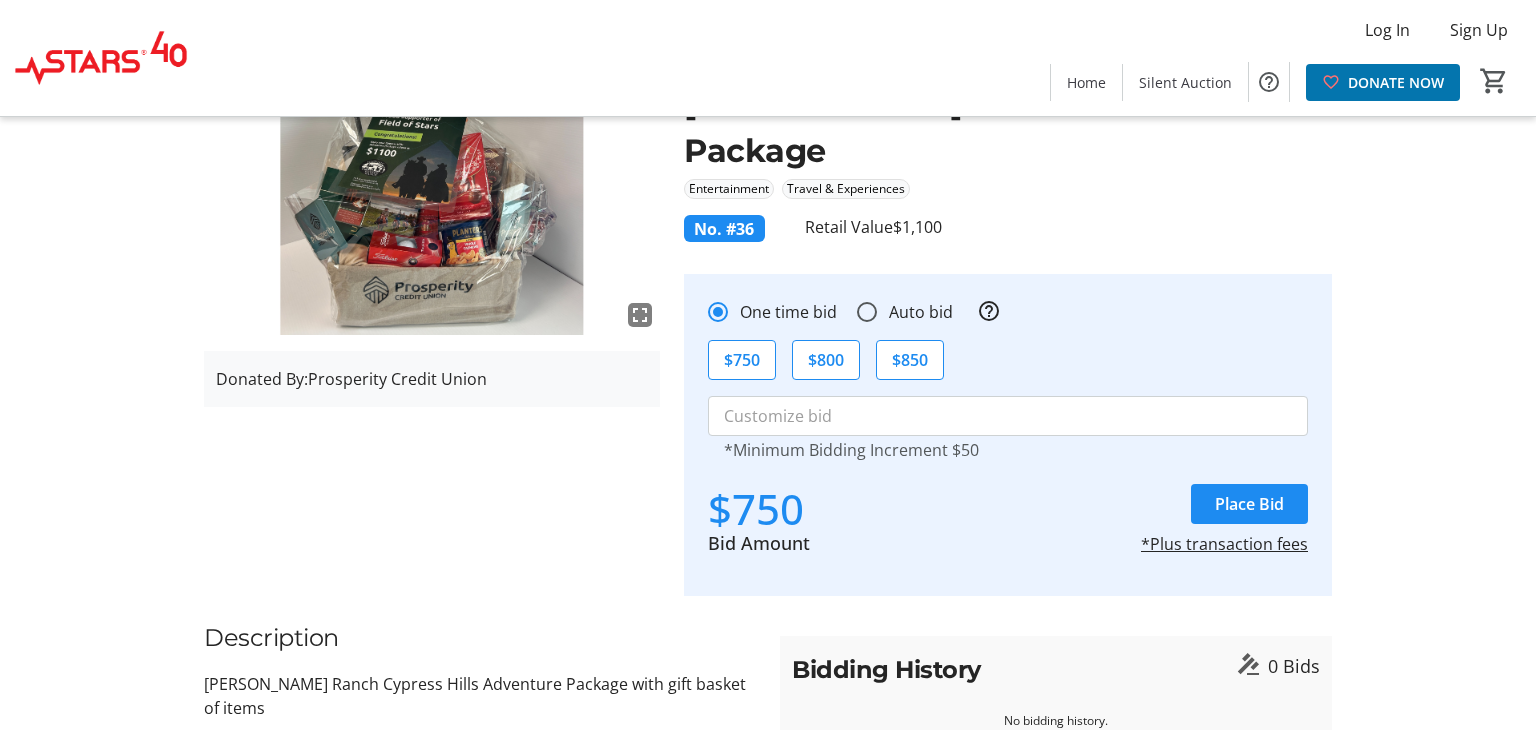 scroll, scrollTop: 0, scrollLeft: 0, axis: both 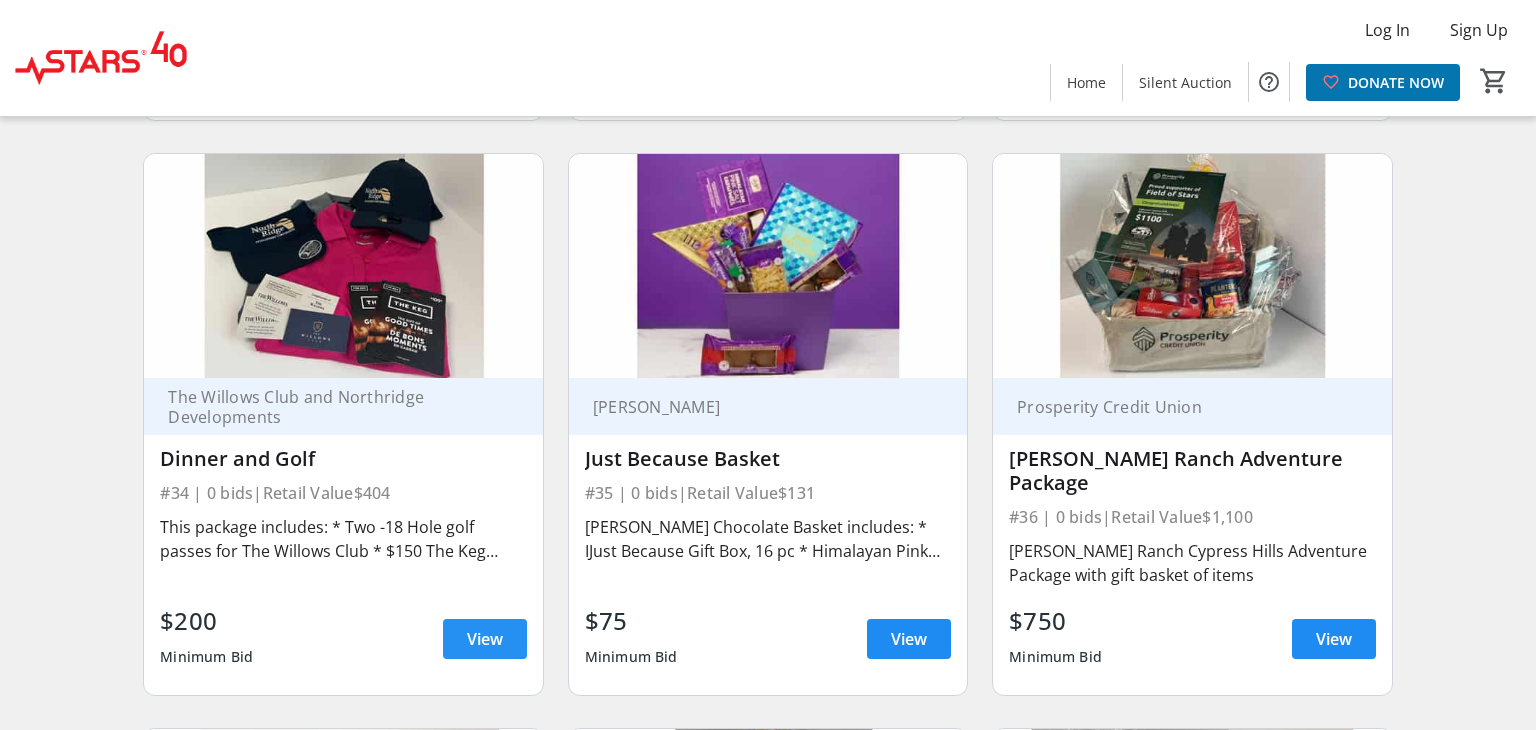 click at bounding box center [485, 639] 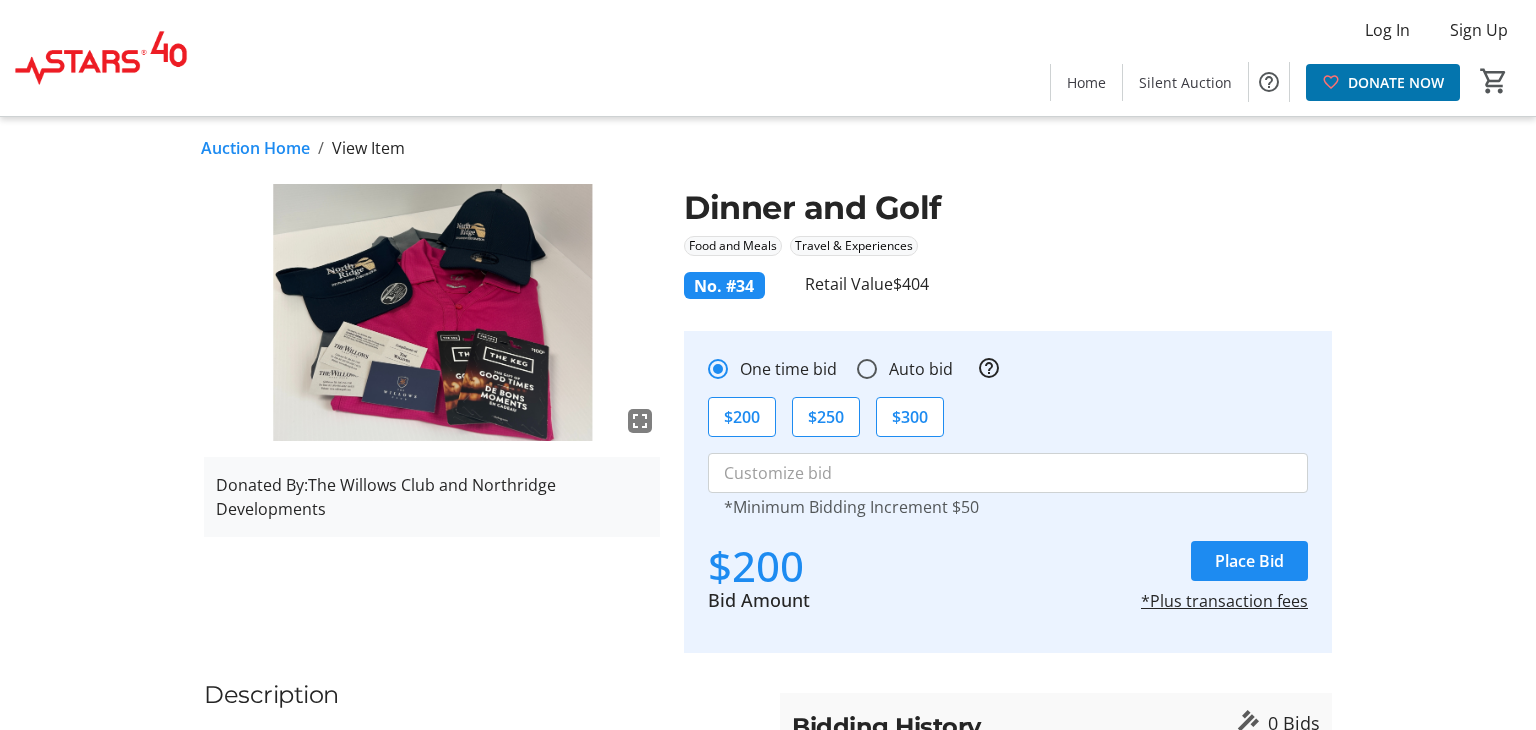 scroll, scrollTop: 0, scrollLeft: 0, axis: both 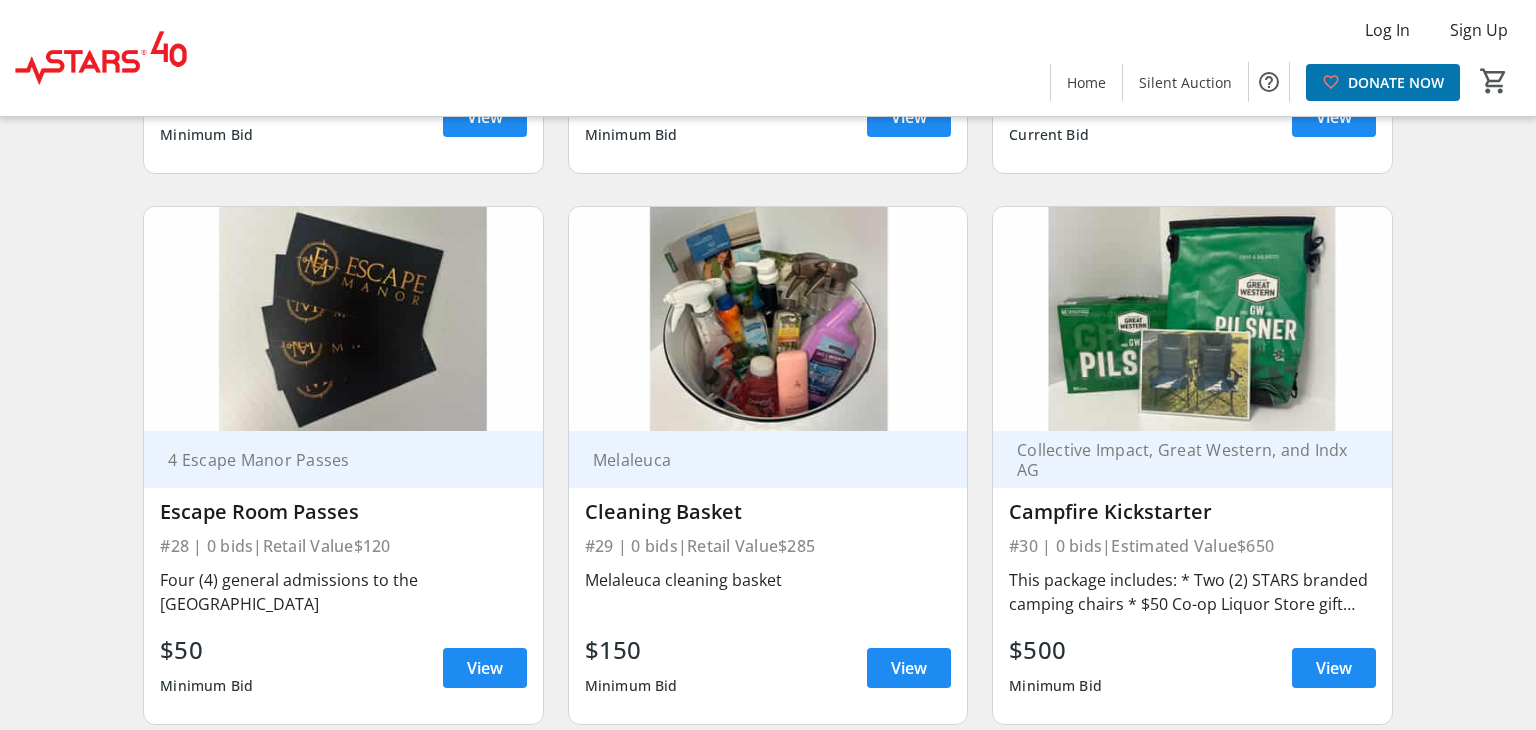 click at bounding box center (1192, 319) 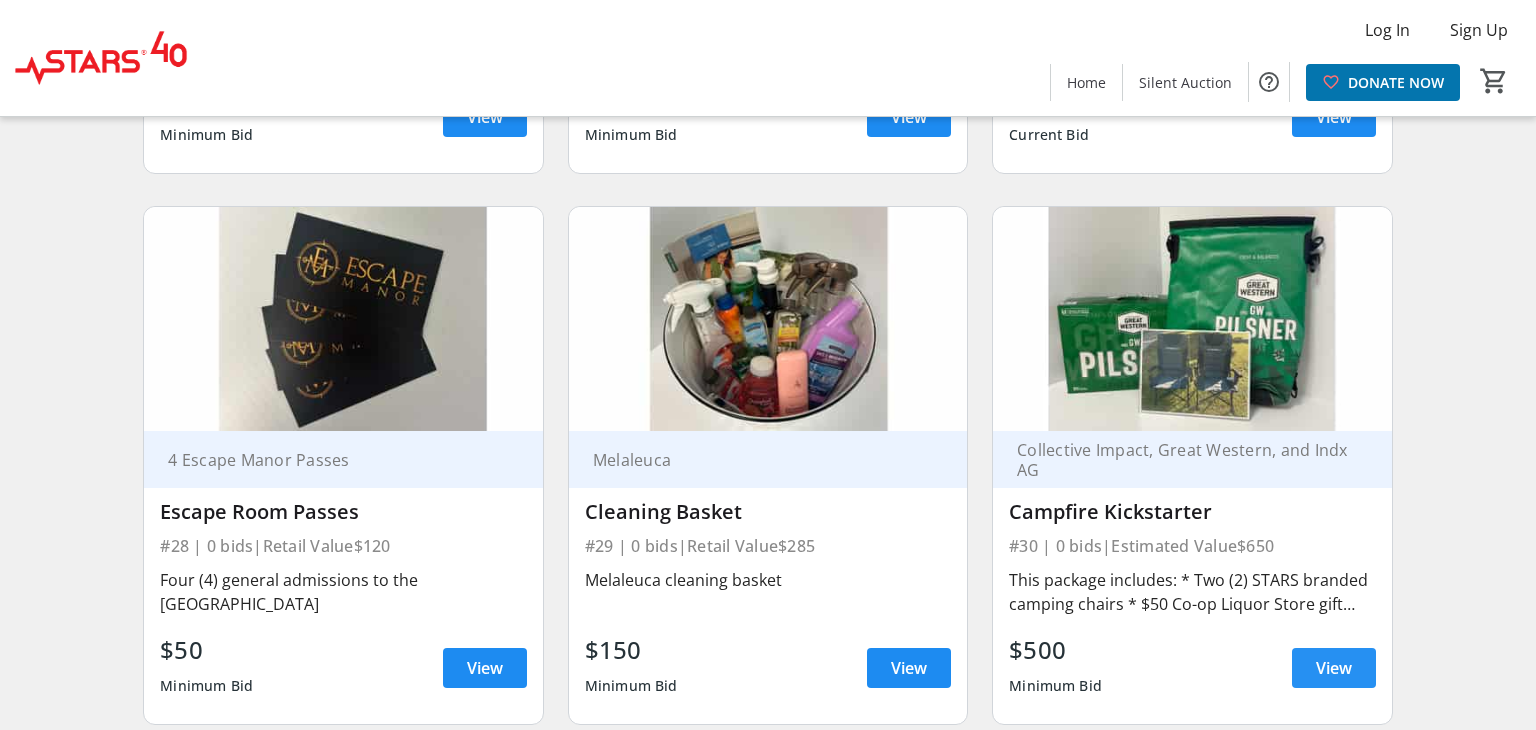 click at bounding box center [1334, 668] 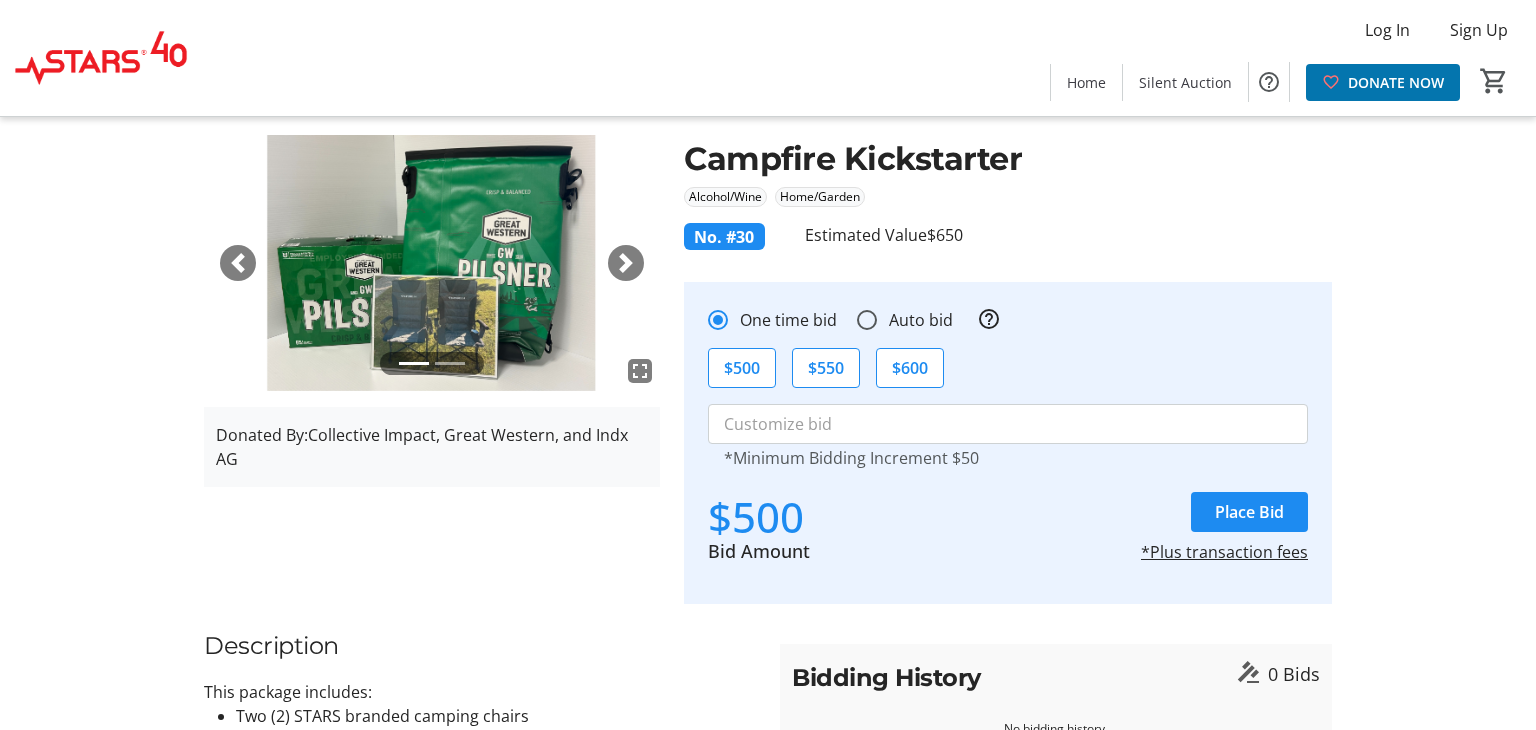 scroll, scrollTop: 44, scrollLeft: 0, axis: vertical 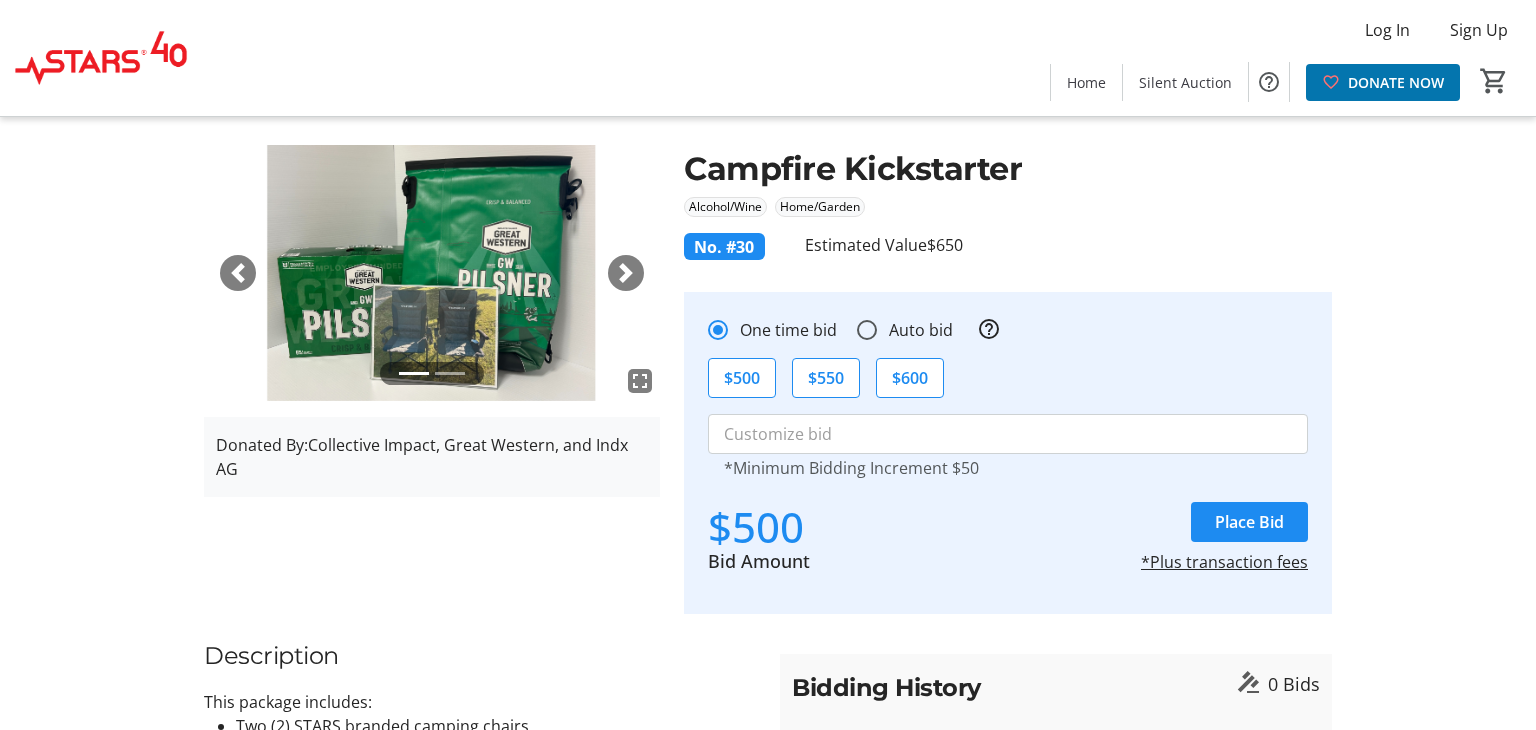 click at bounding box center [432, 273] 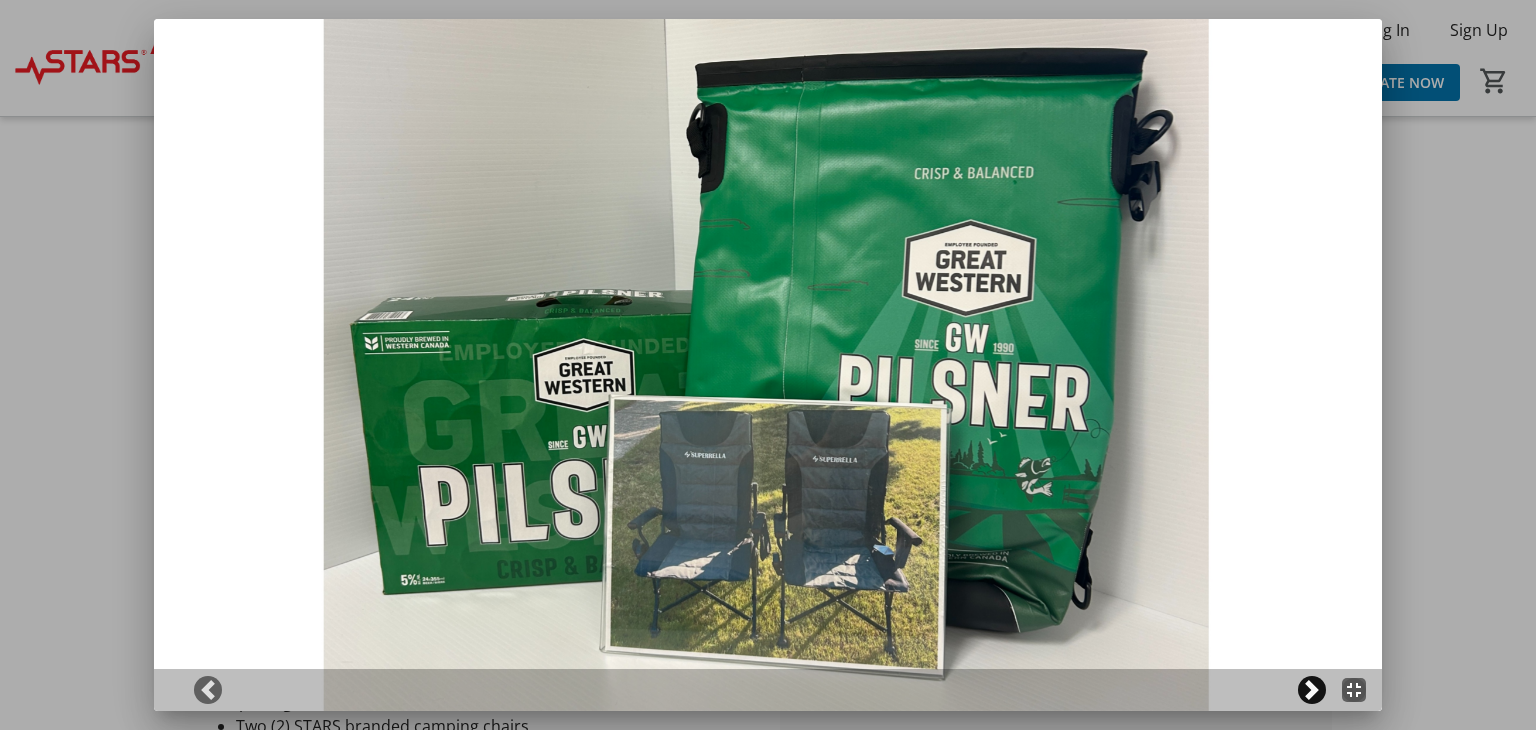 click at bounding box center (1312, 690) 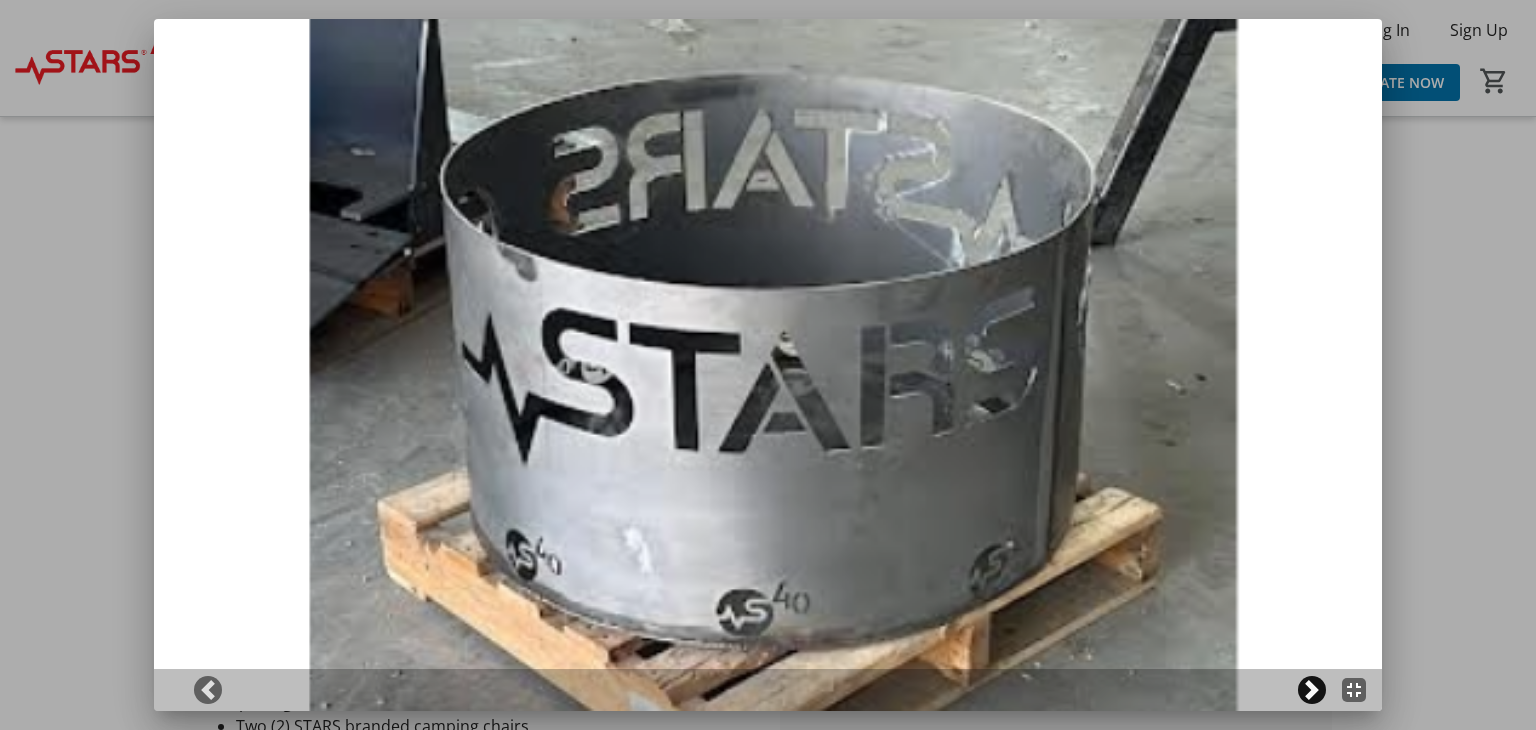 click at bounding box center [1312, 690] 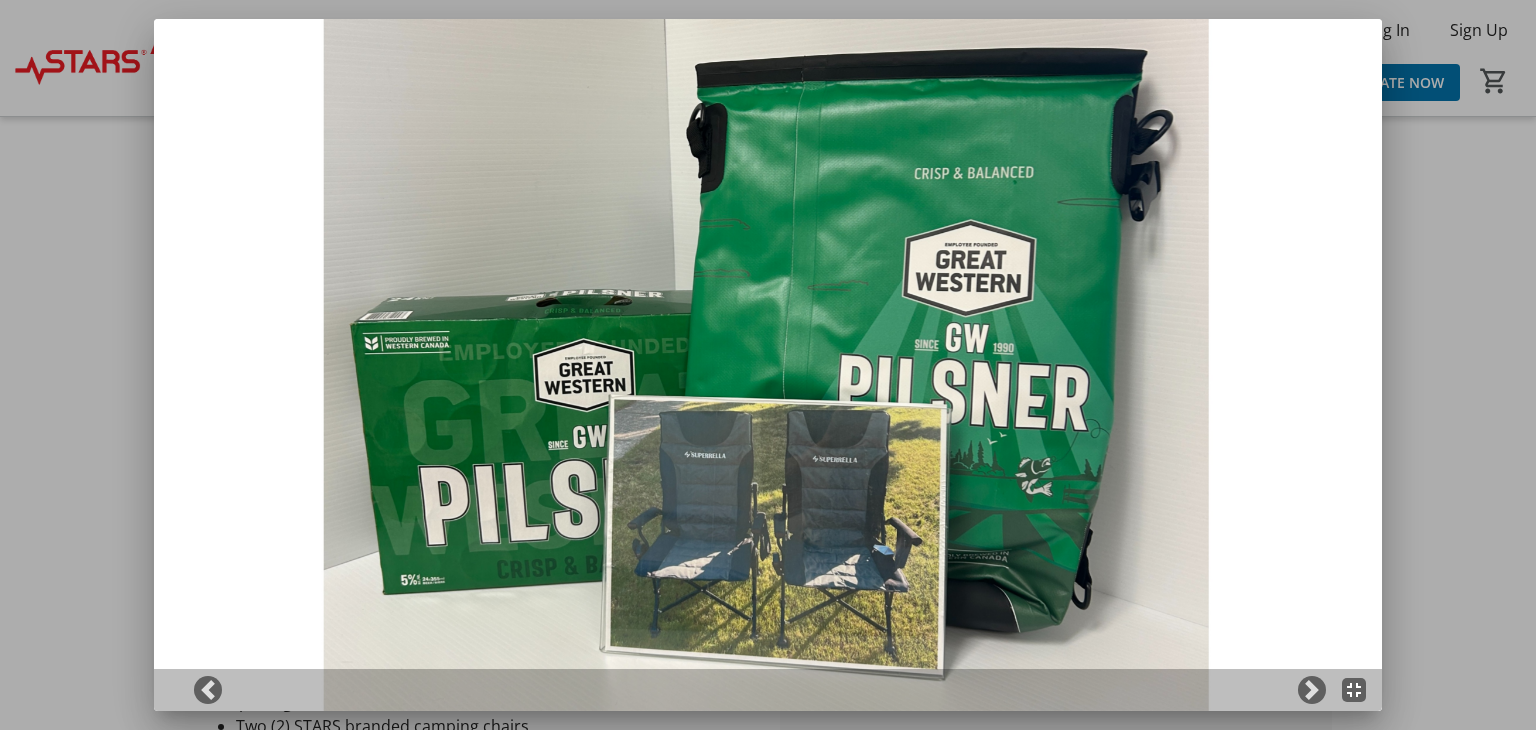 click at bounding box center (768, 365) 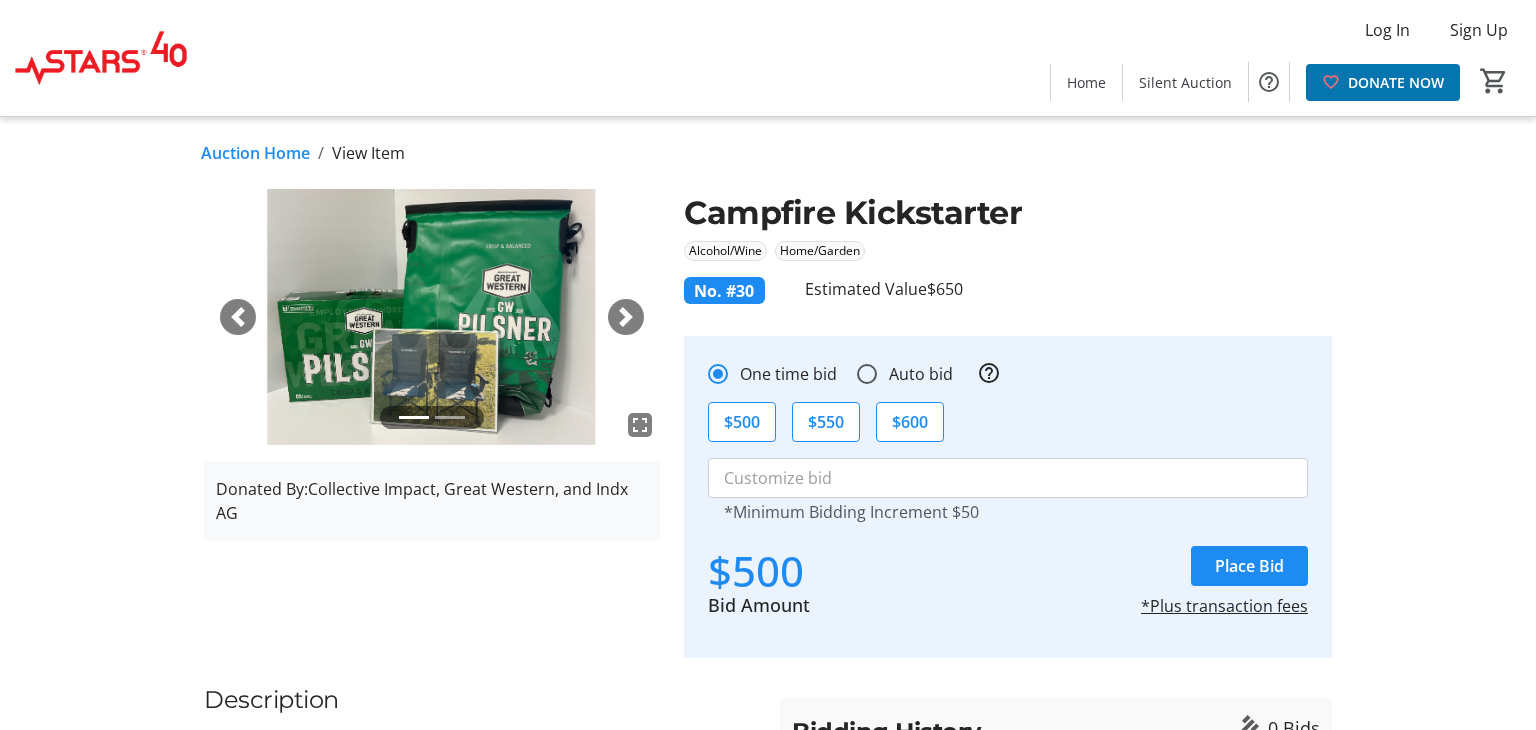 scroll, scrollTop: 44, scrollLeft: 0, axis: vertical 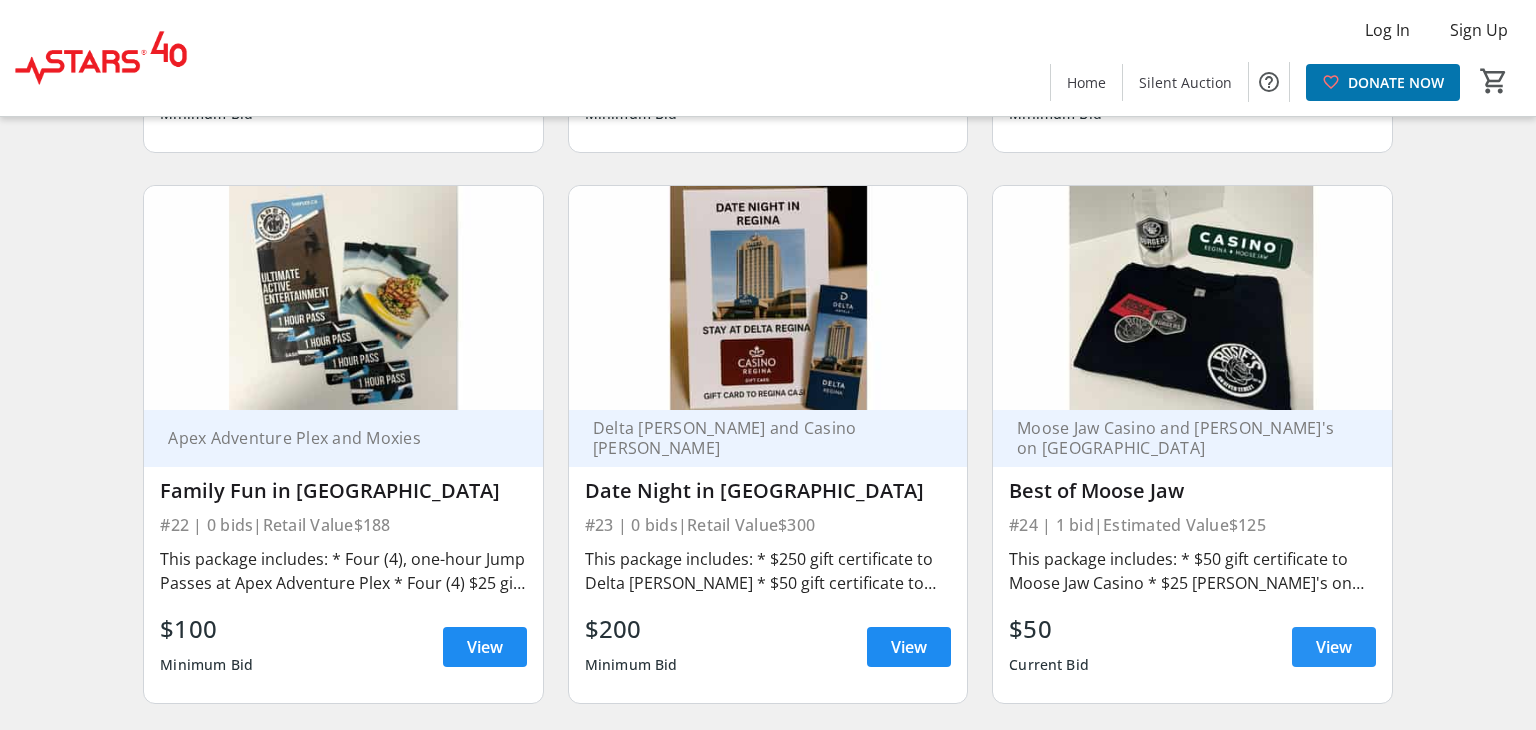 click on "View" at bounding box center [1334, 647] 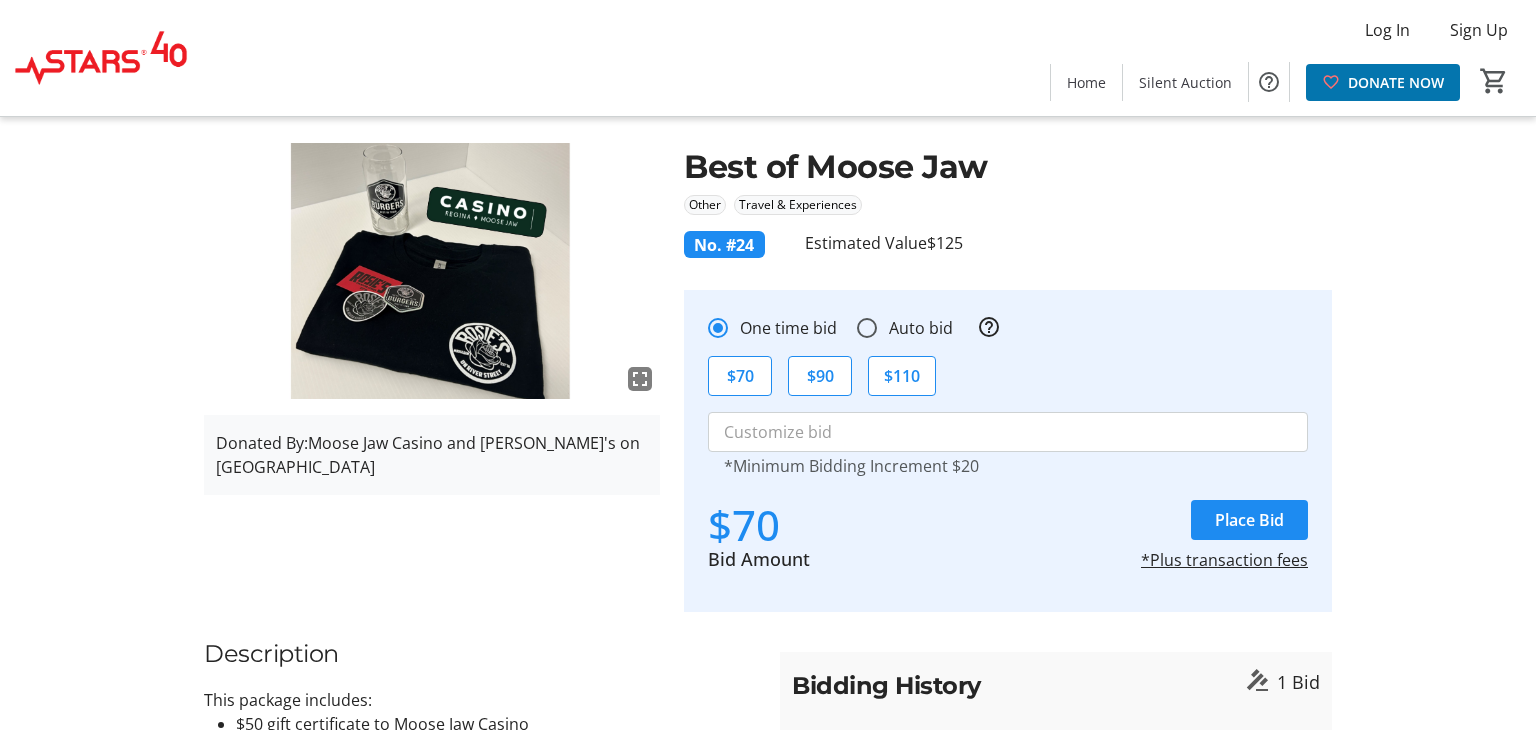 scroll, scrollTop: 0, scrollLeft: 0, axis: both 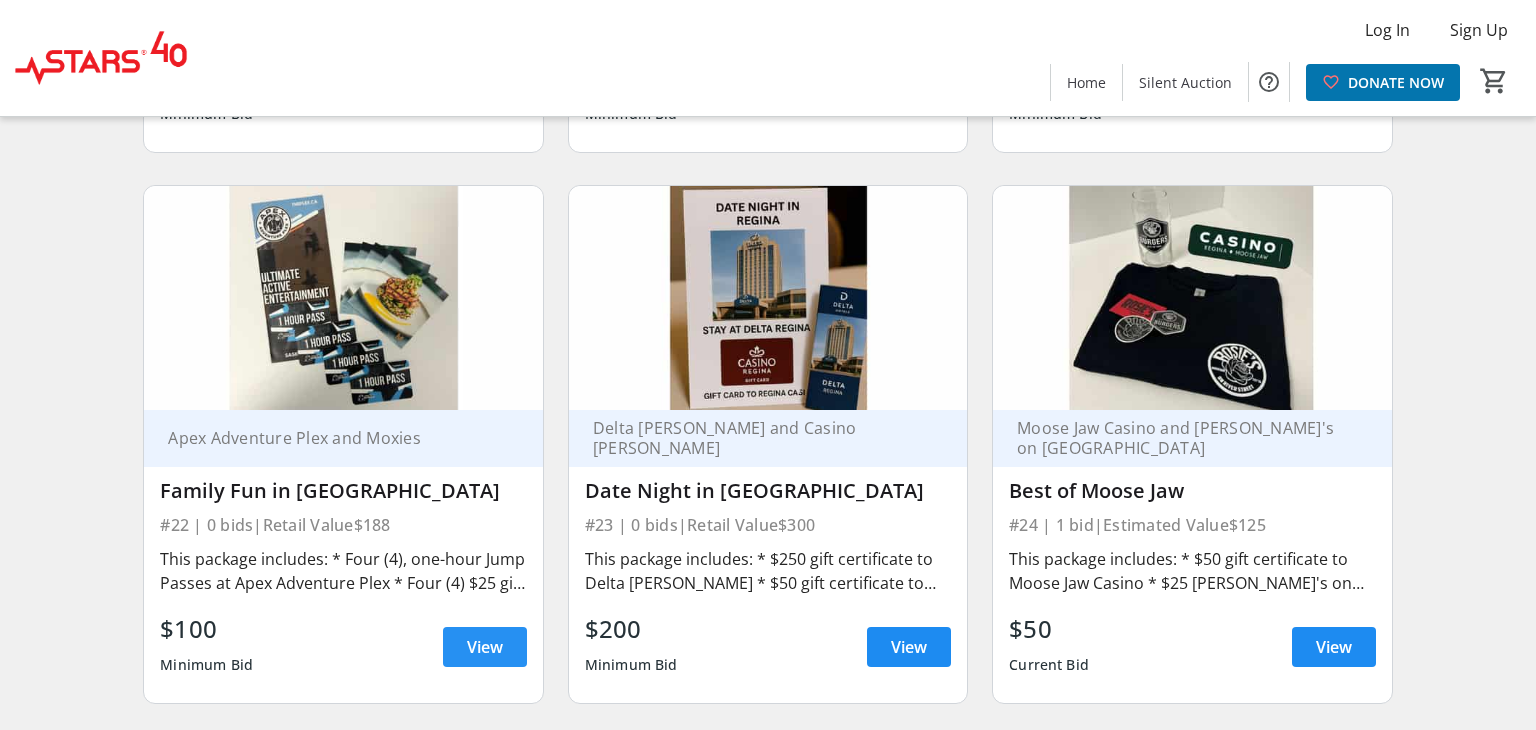 click at bounding box center [485, 647] 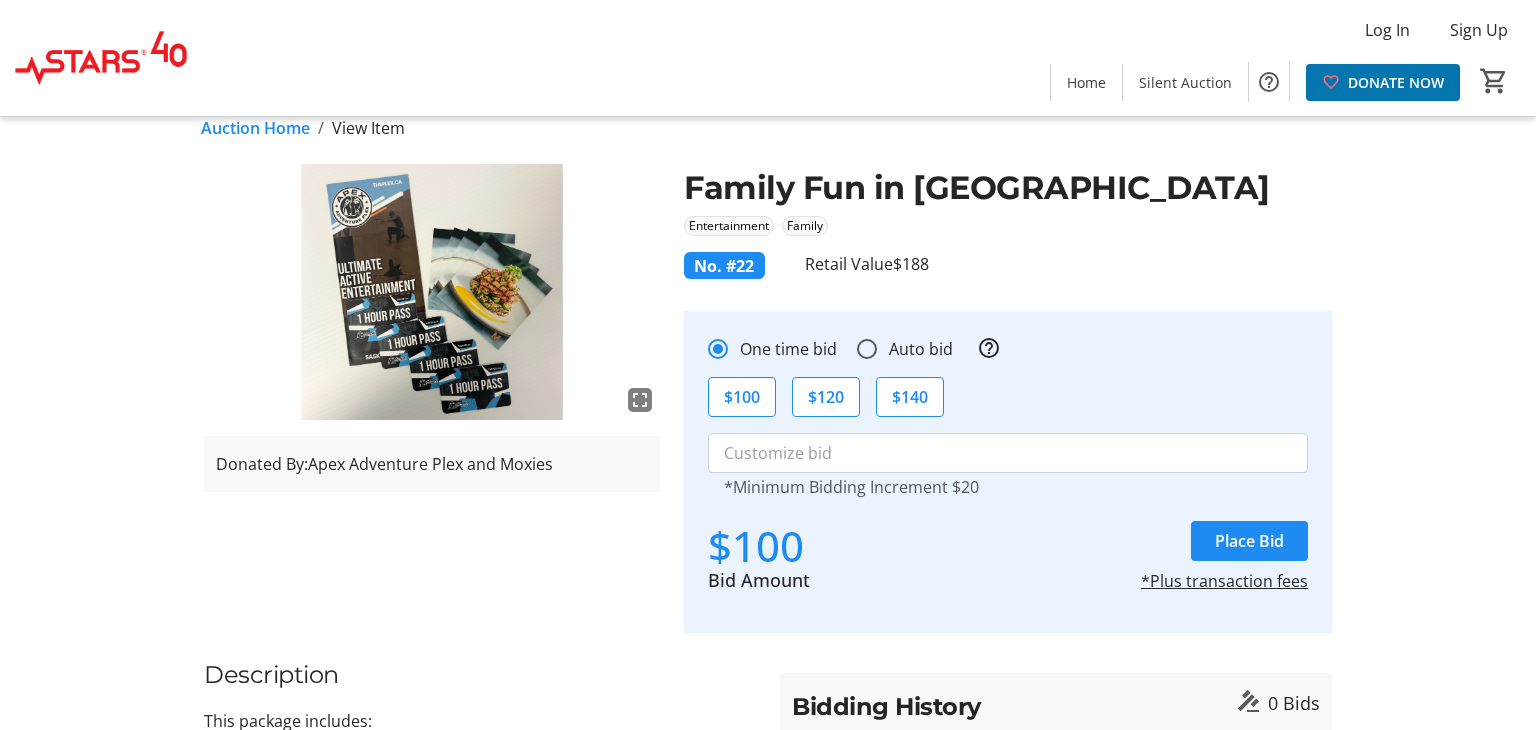 scroll, scrollTop: 24, scrollLeft: 0, axis: vertical 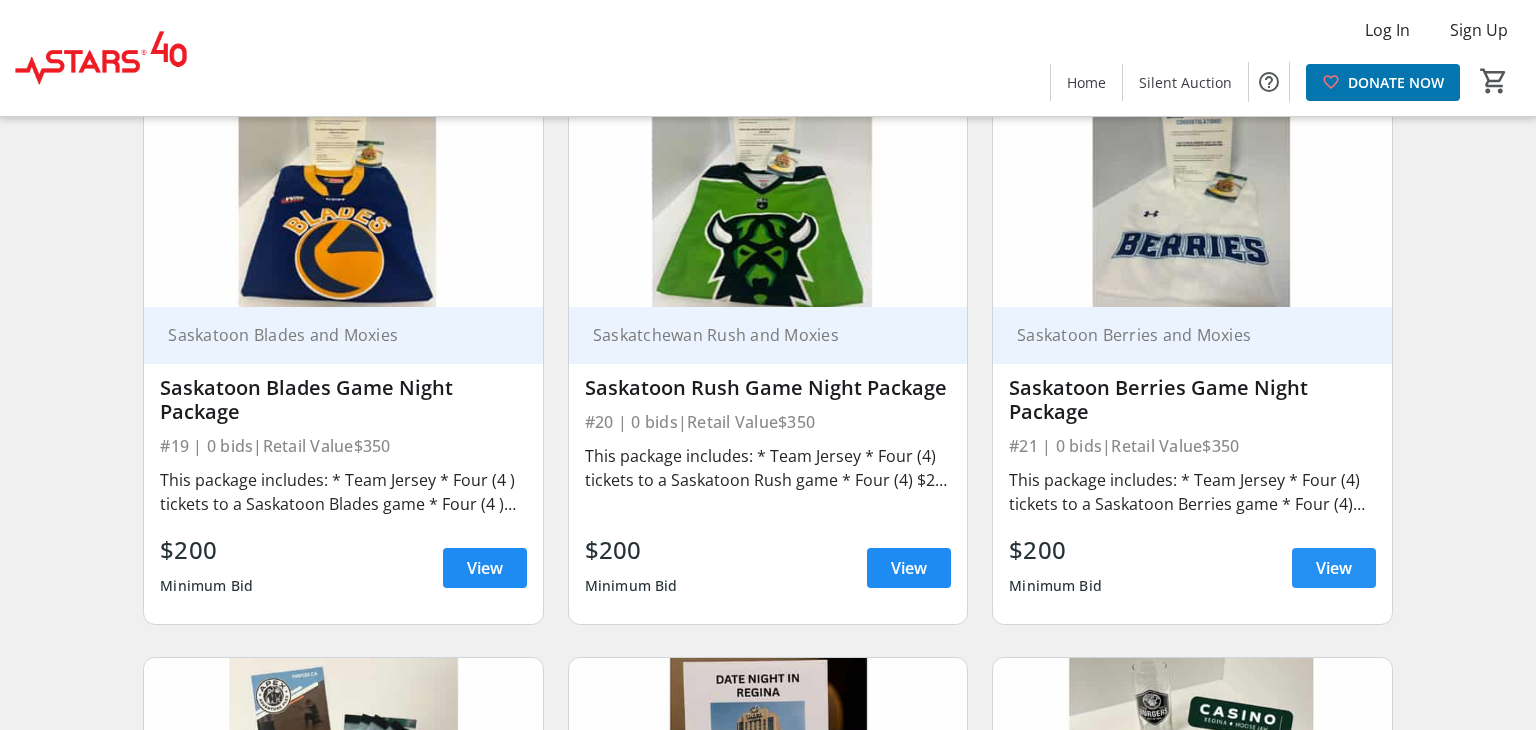 click at bounding box center [1334, 568] 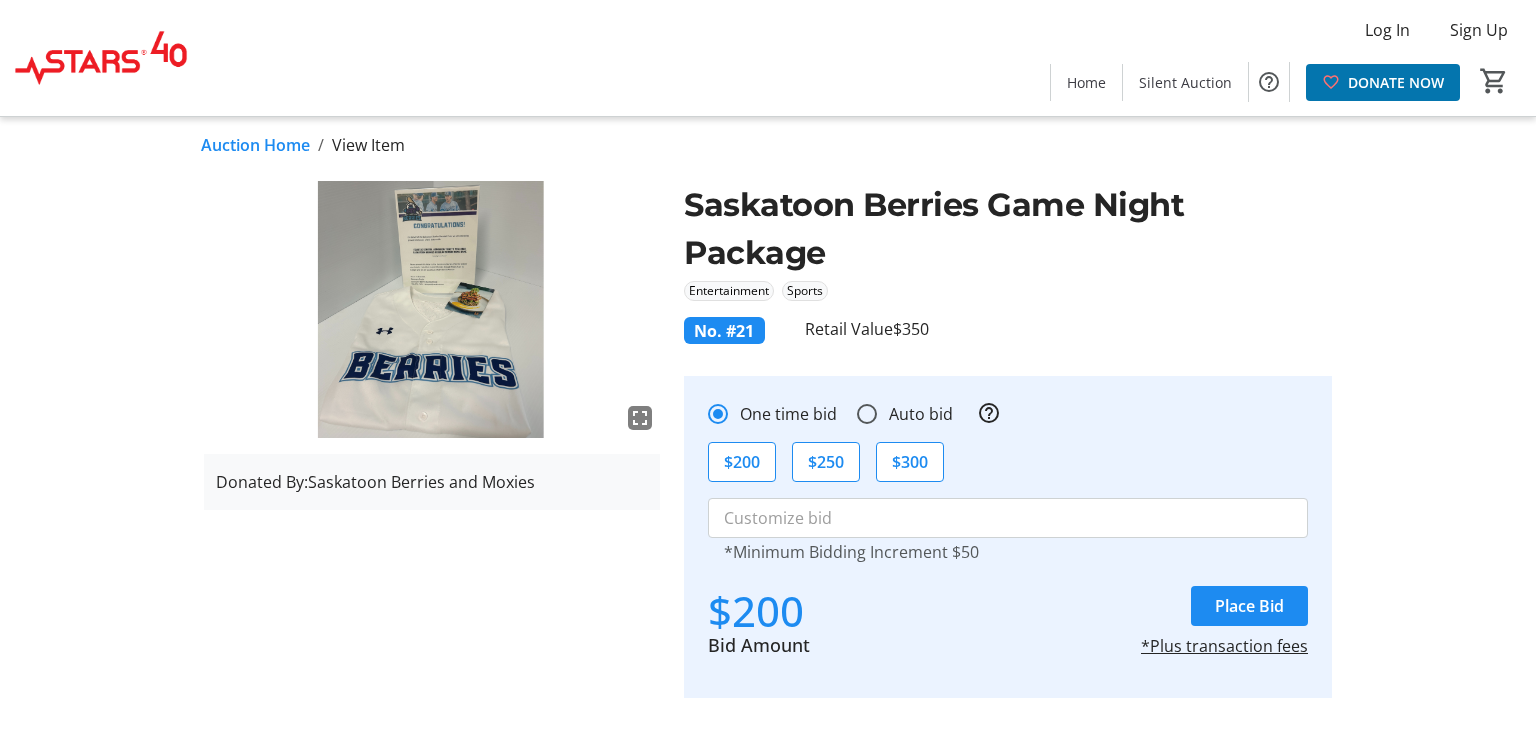 scroll, scrollTop: 0, scrollLeft: 0, axis: both 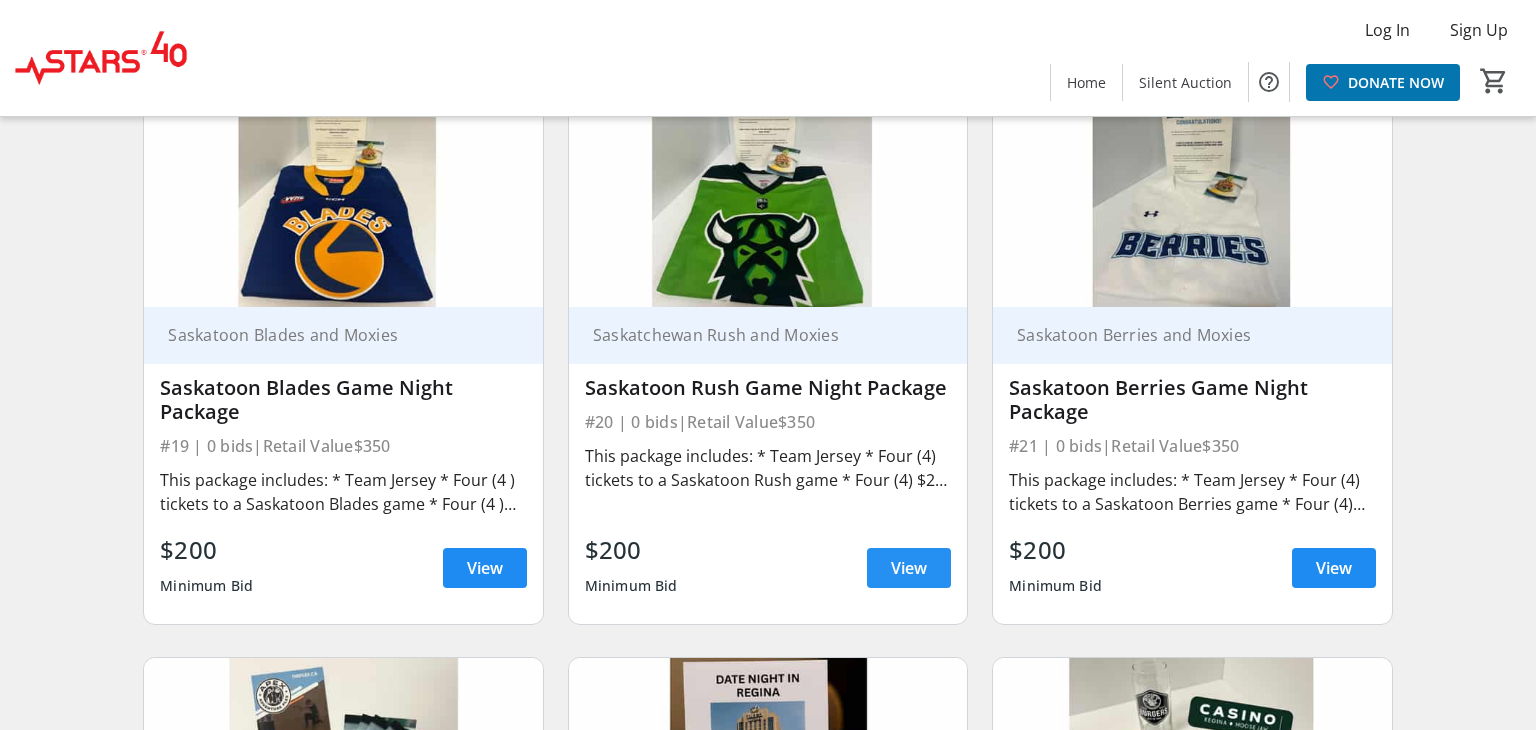 click on "View" at bounding box center (909, 568) 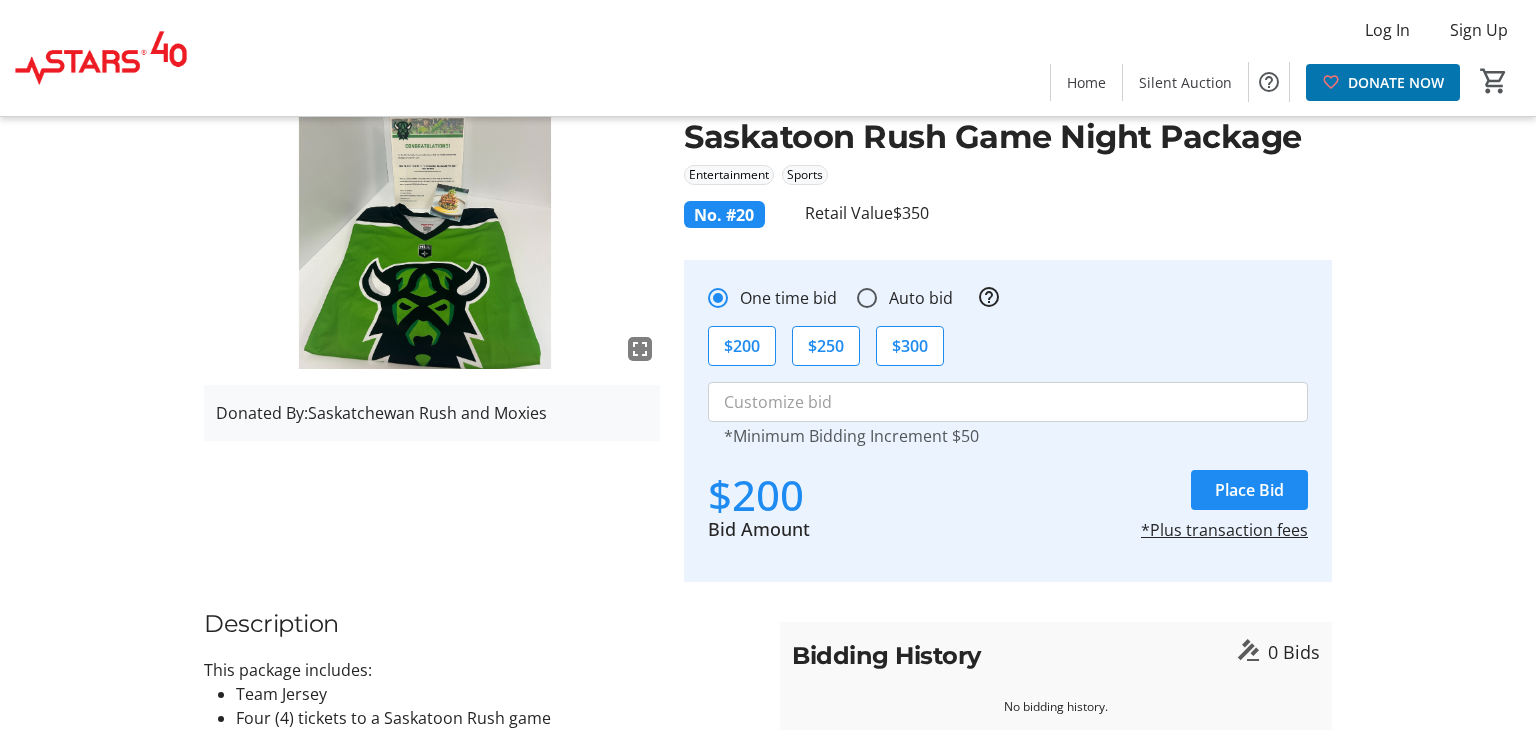 scroll, scrollTop: 0, scrollLeft: 0, axis: both 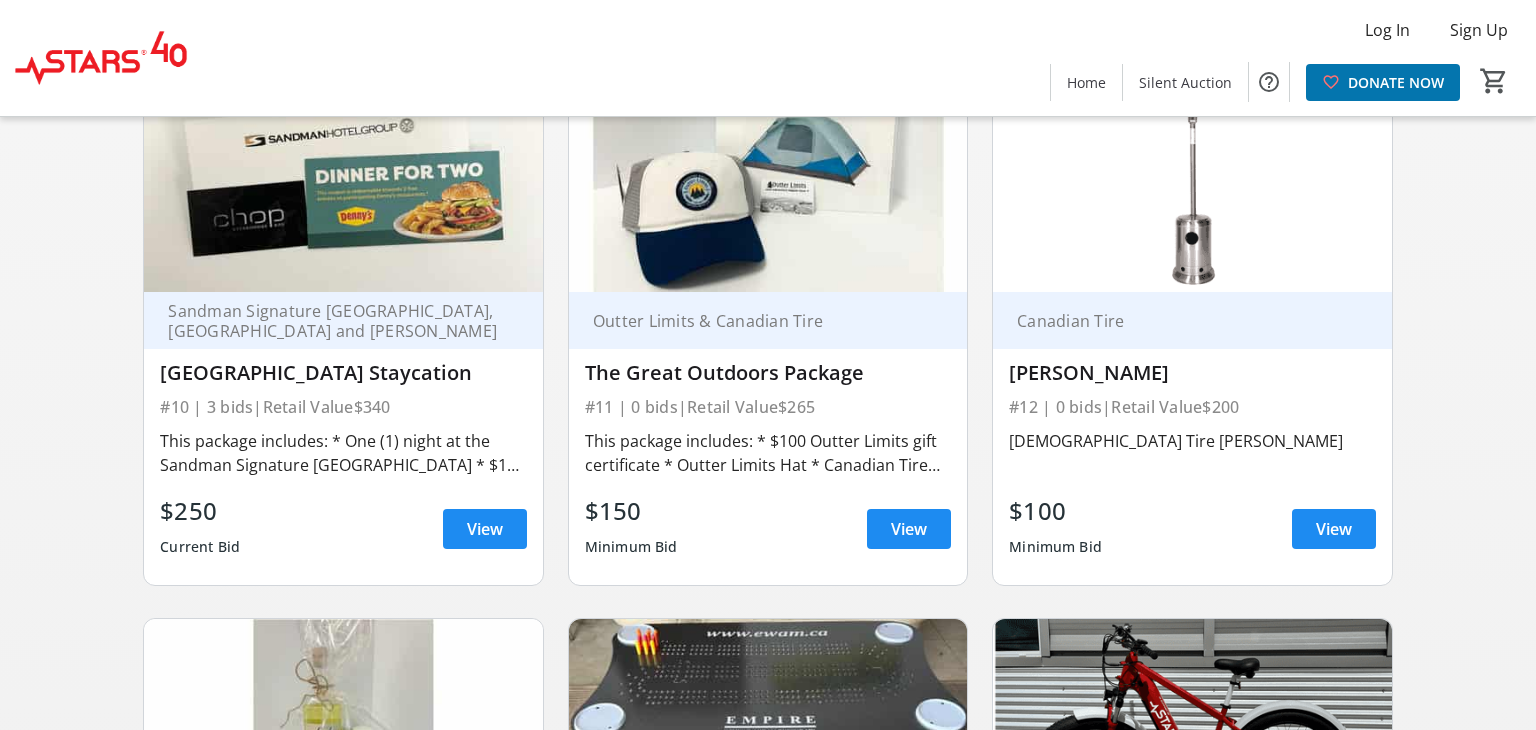 click on "#10 | 3 bids   |   Retail Value   $340" at bounding box center [343, 407] 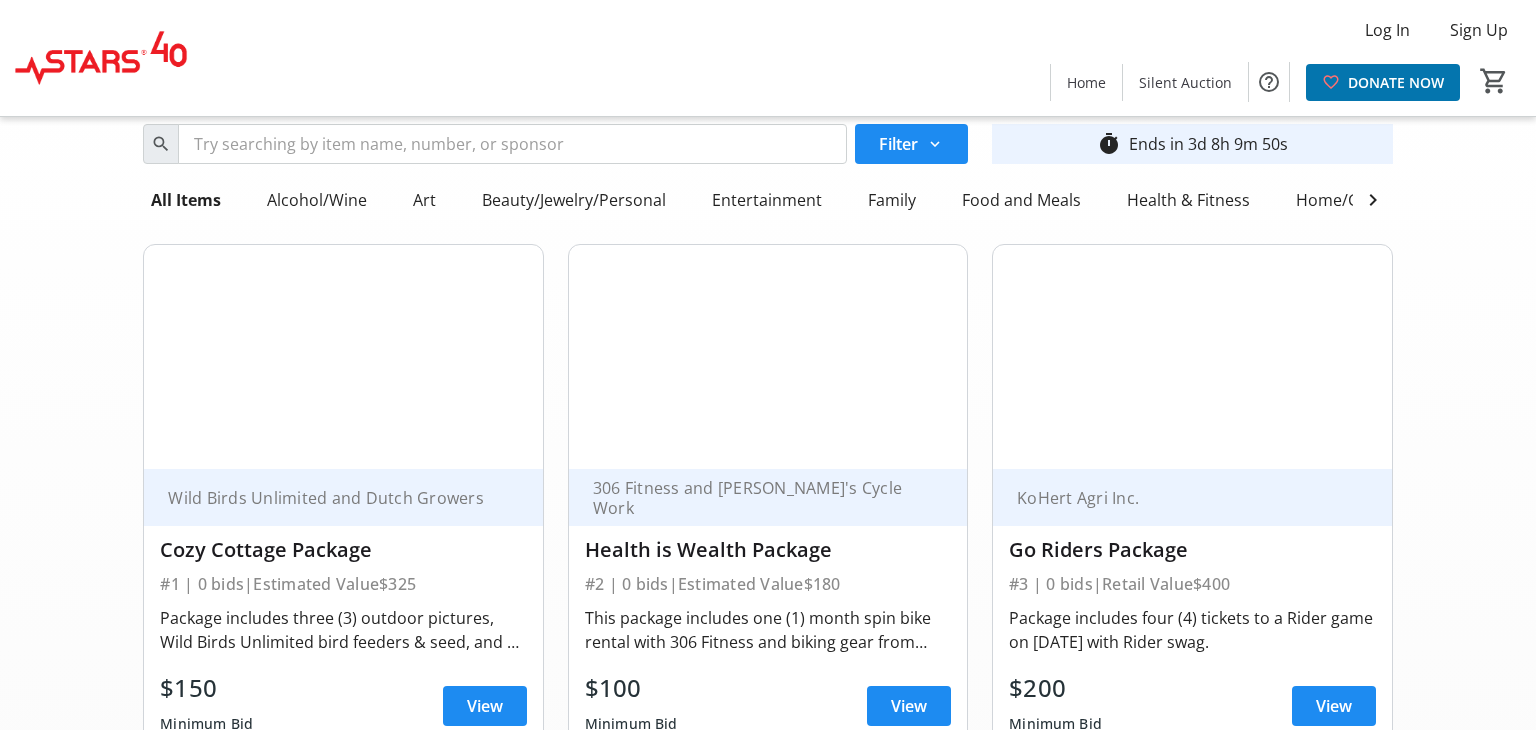 scroll, scrollTop: 0, scrollLeft: 0, axis: both 